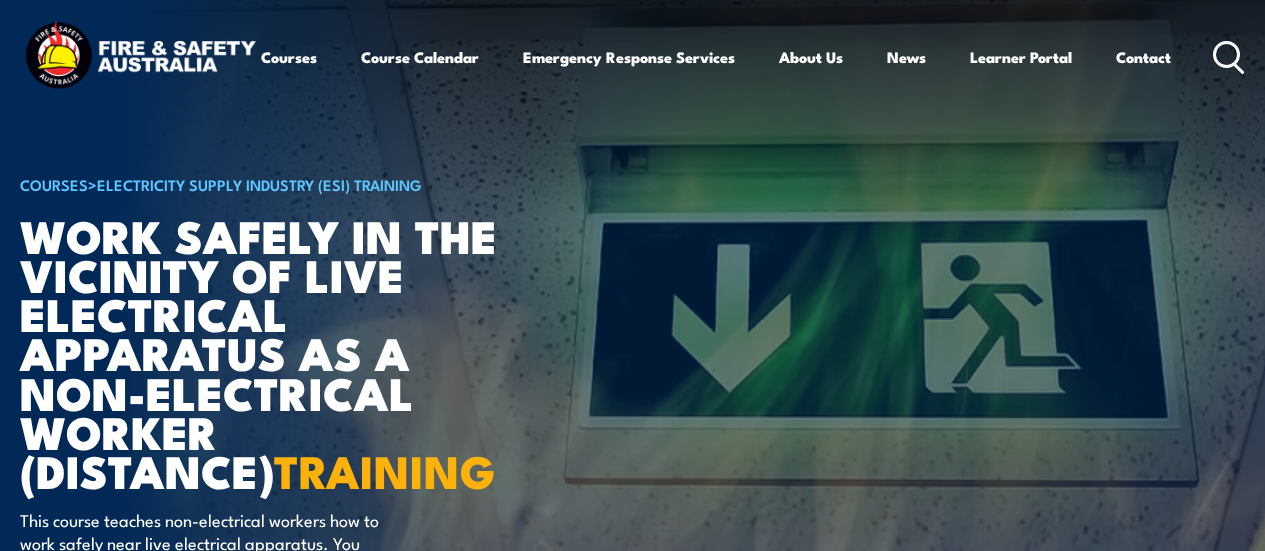 scroll, scrollTop: 0, scrollLeft: 0, axis: both 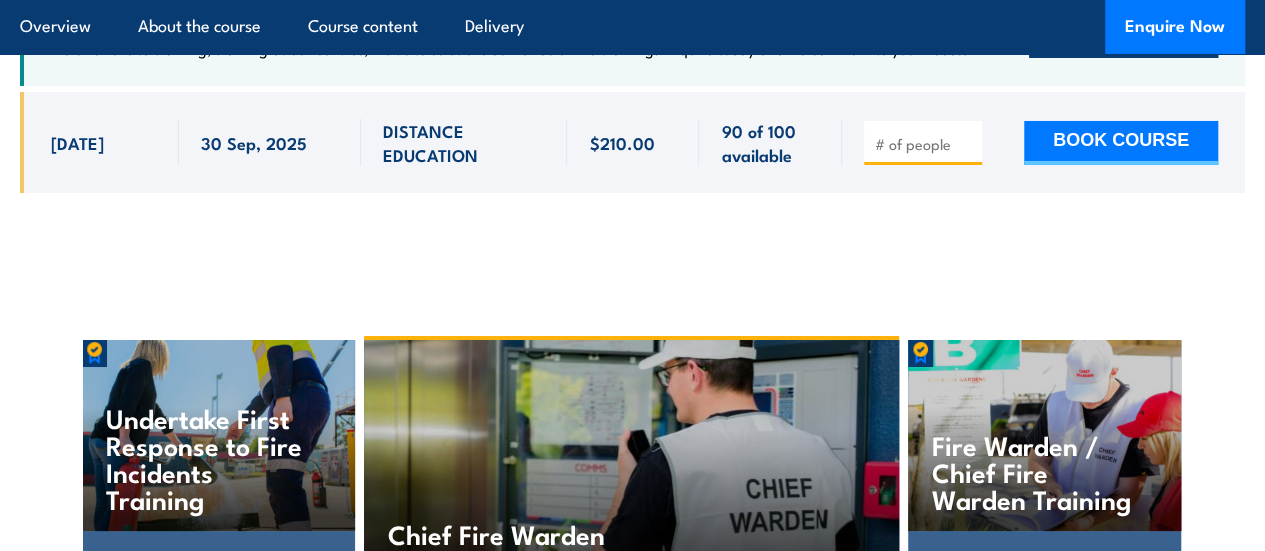 click at bounding box center [925, 144] 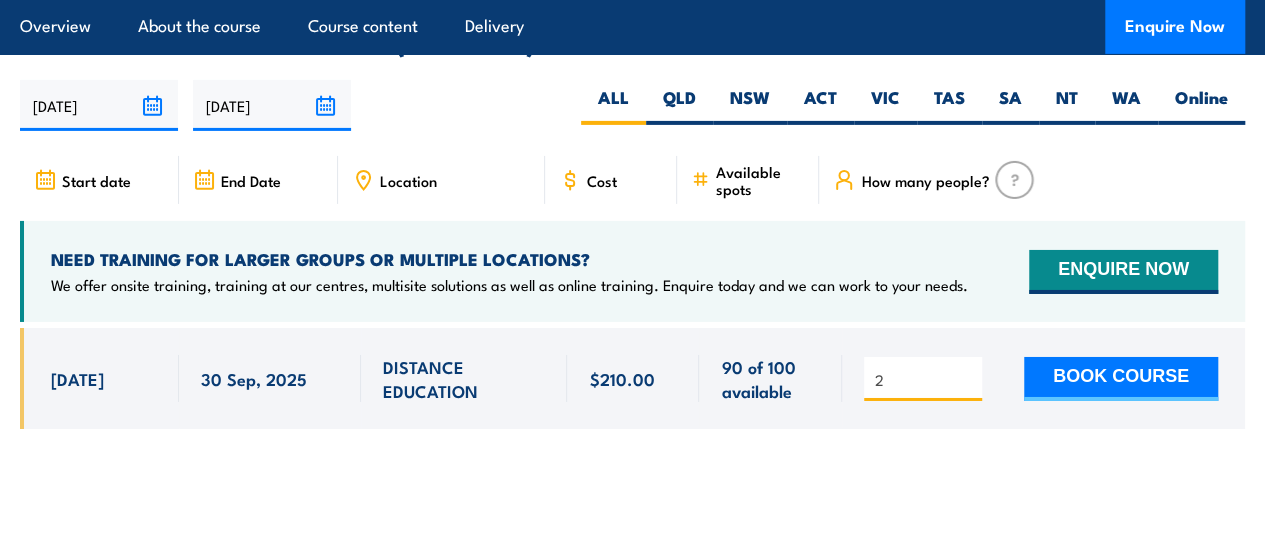 scroll, scrollTop: 3267, scrollLeft: 0, axis: vertical 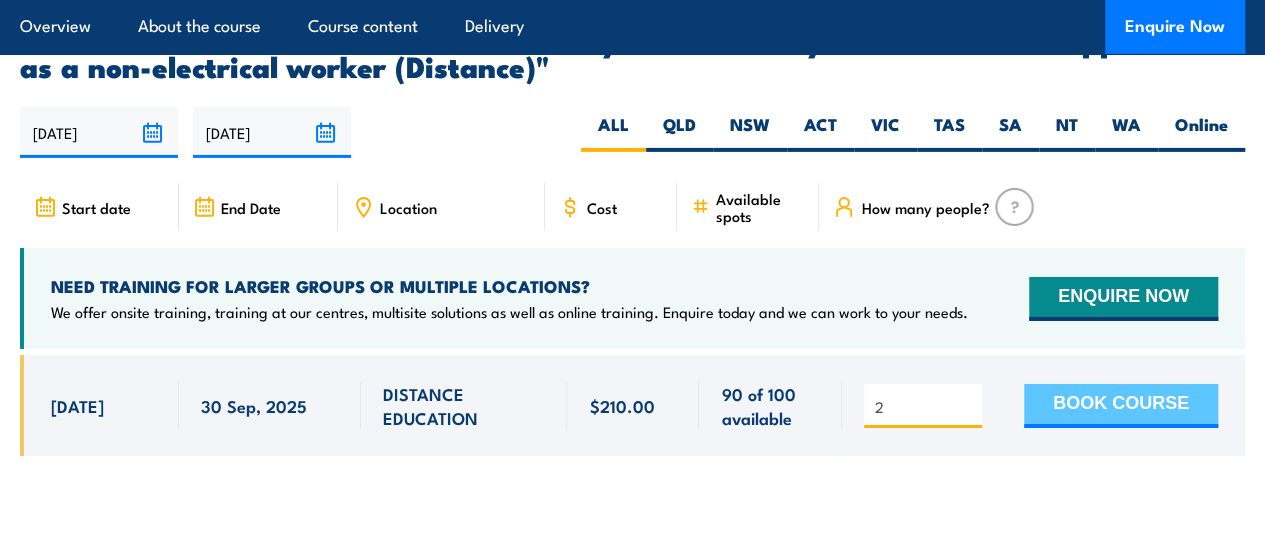 type on "2" 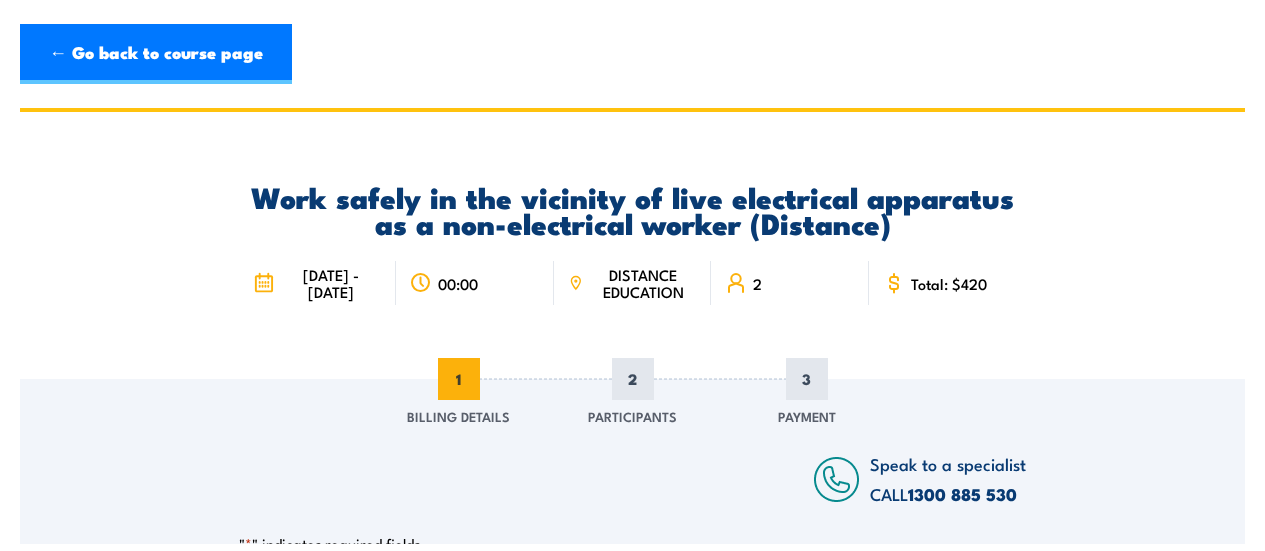 scroll, scrollTop: 0, scrollLeft: 0, axis: both 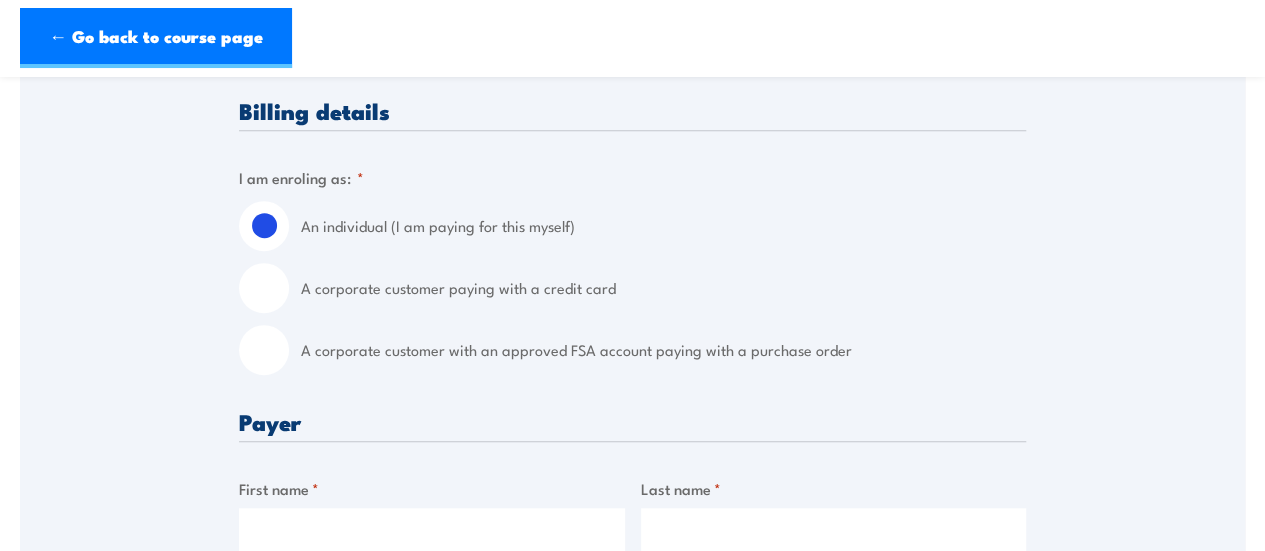 click on "A corporate customer paying with a credit card" at bounding box center [663, 288] 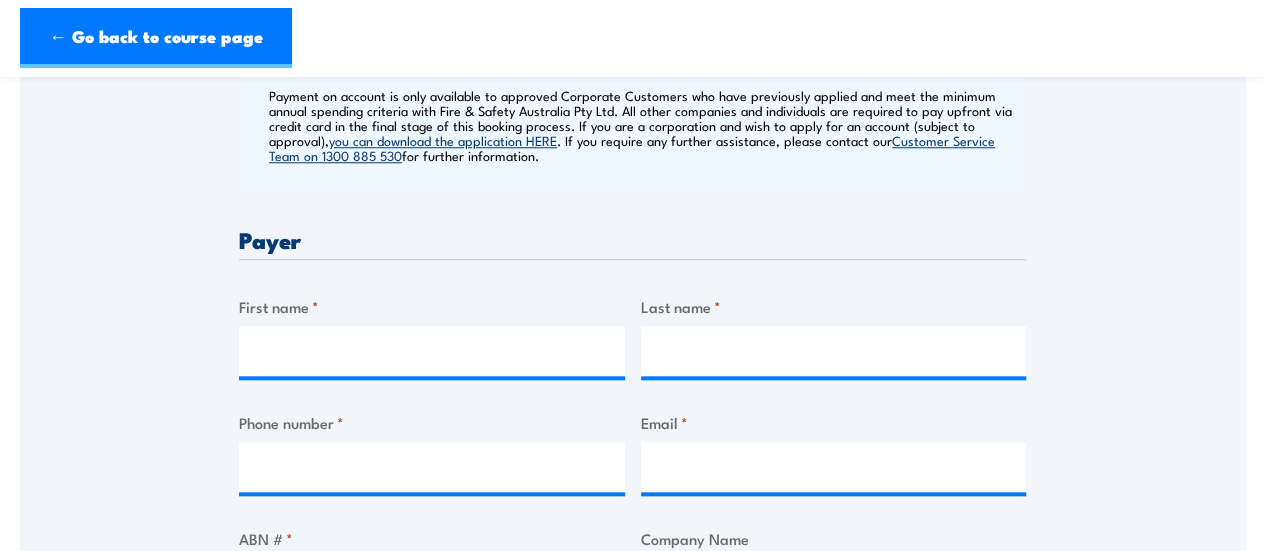scroll, scrollTop: 857, scrollLeft: 0, axis: vertical 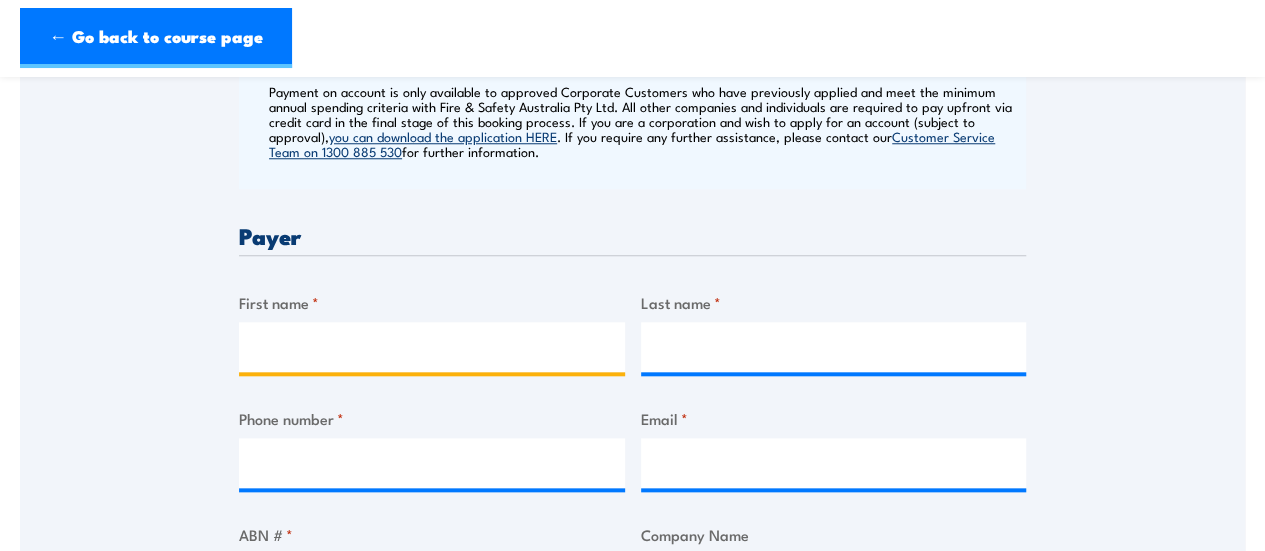 click on "First name *" at bounding box center [432, 347] 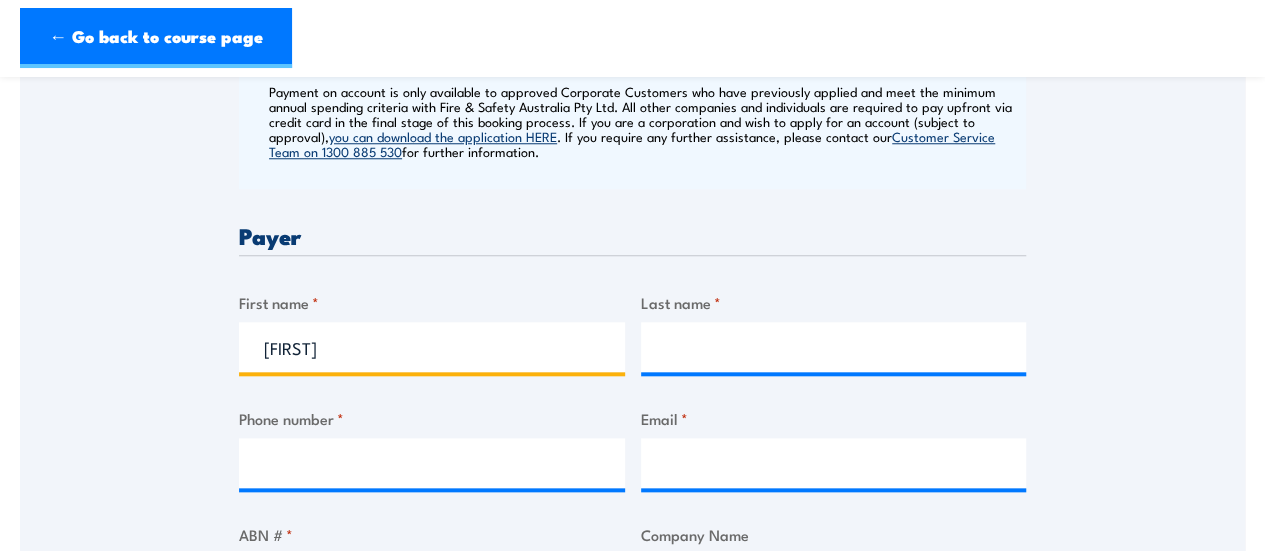type on "[FIRST]" 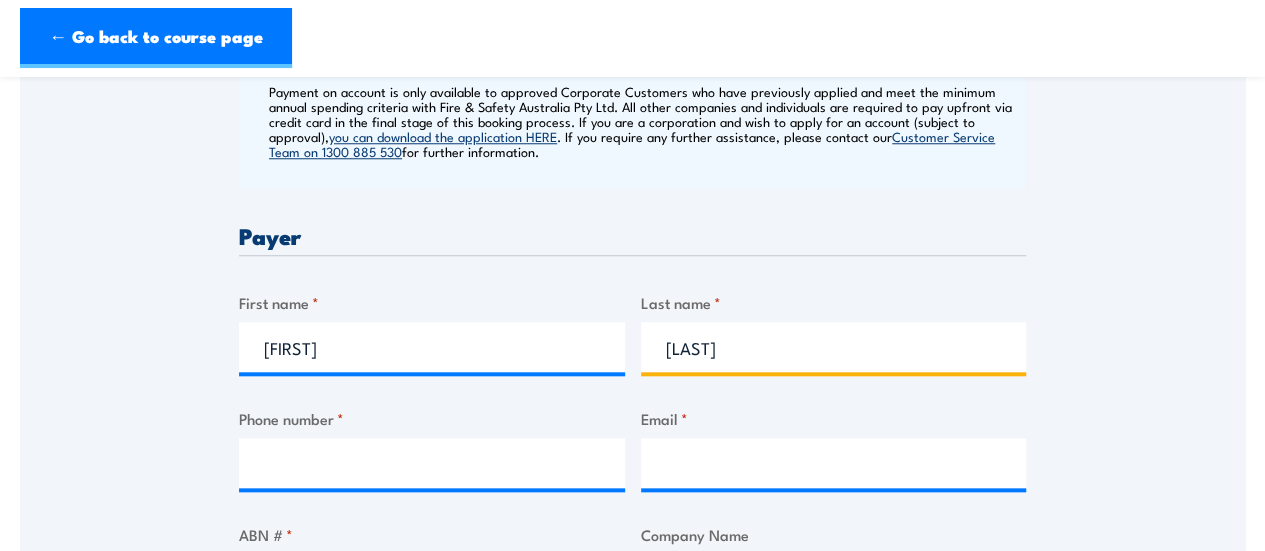 type on "[LAST]" 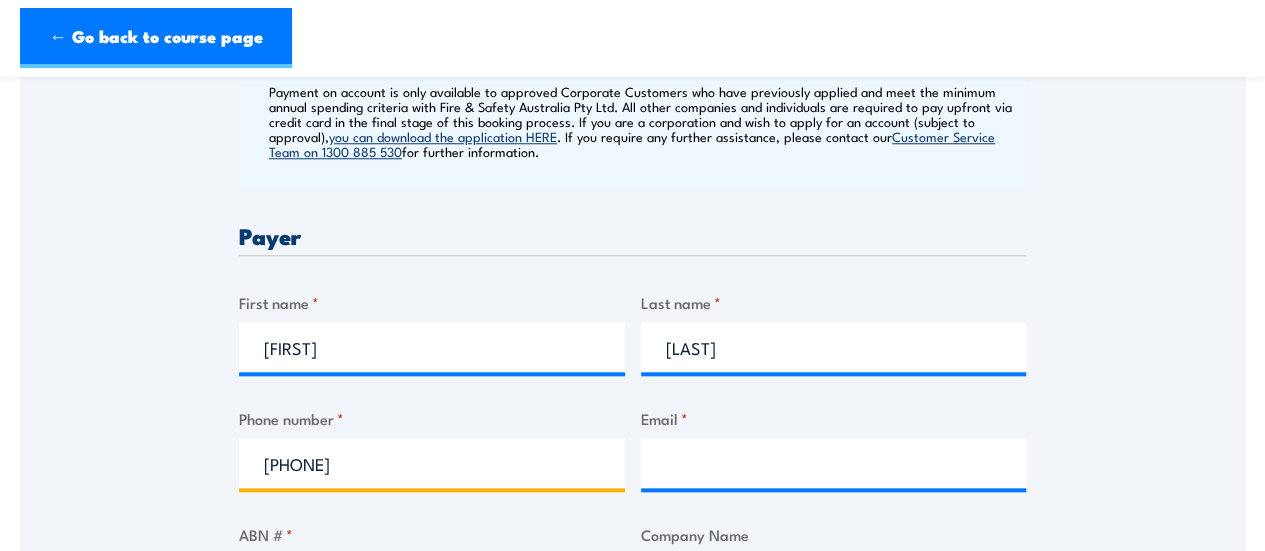 type on "[PHONE]" 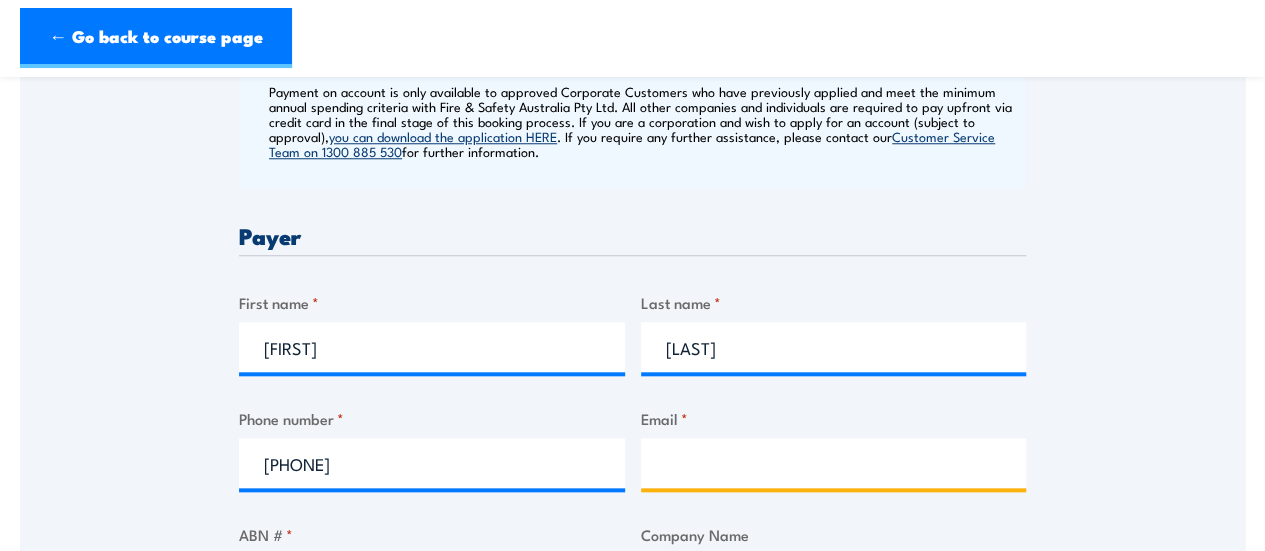 click on "Email *" at bounding box center [834, 463] 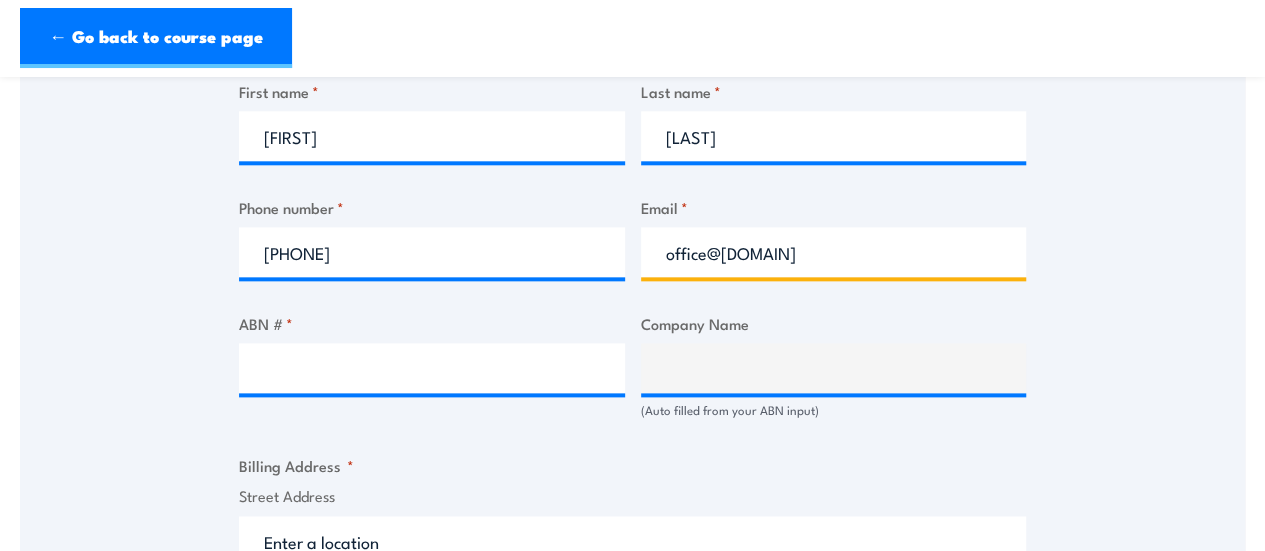 scroll, scrollTop: 1076, scrollLeft: 0, axis: vertical 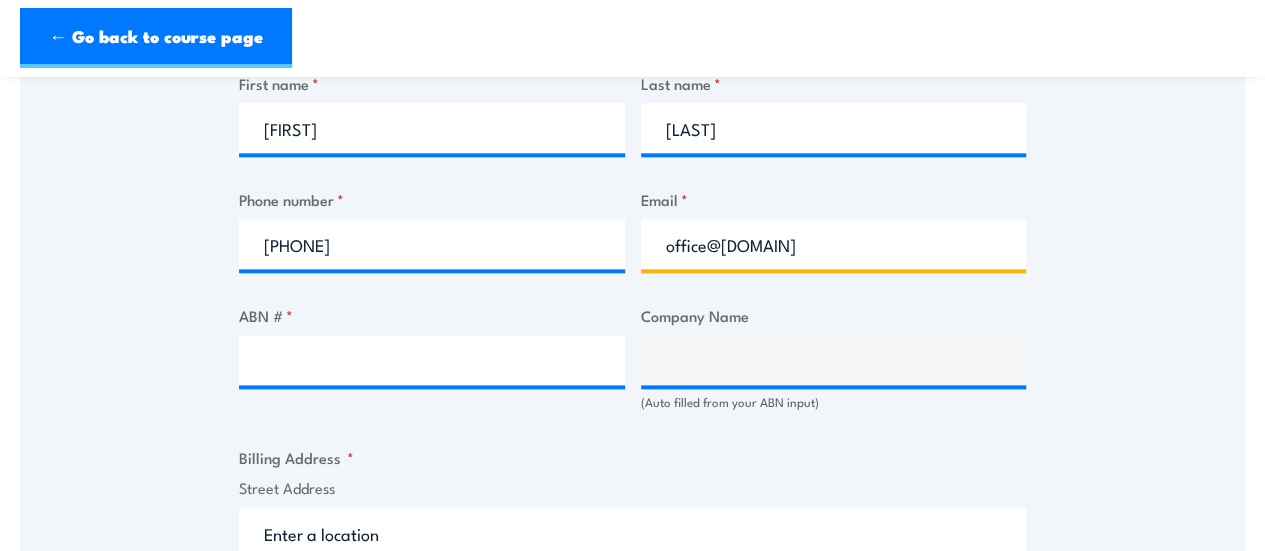 type on "office@[DOMAIN]" 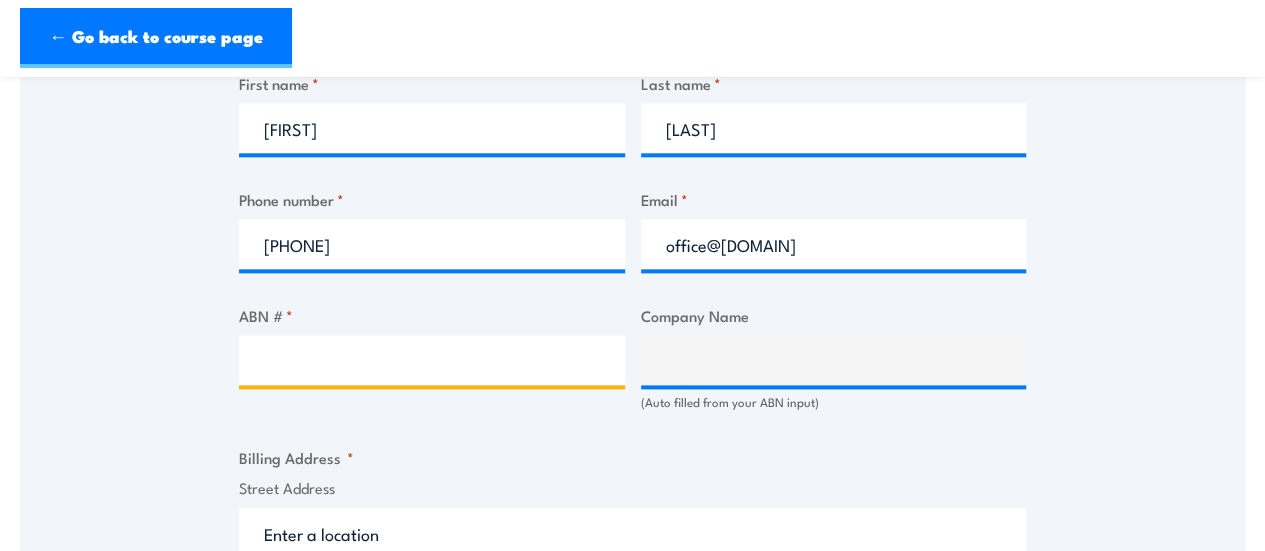 click on "ABN # *" at bounding box center (432, 360) 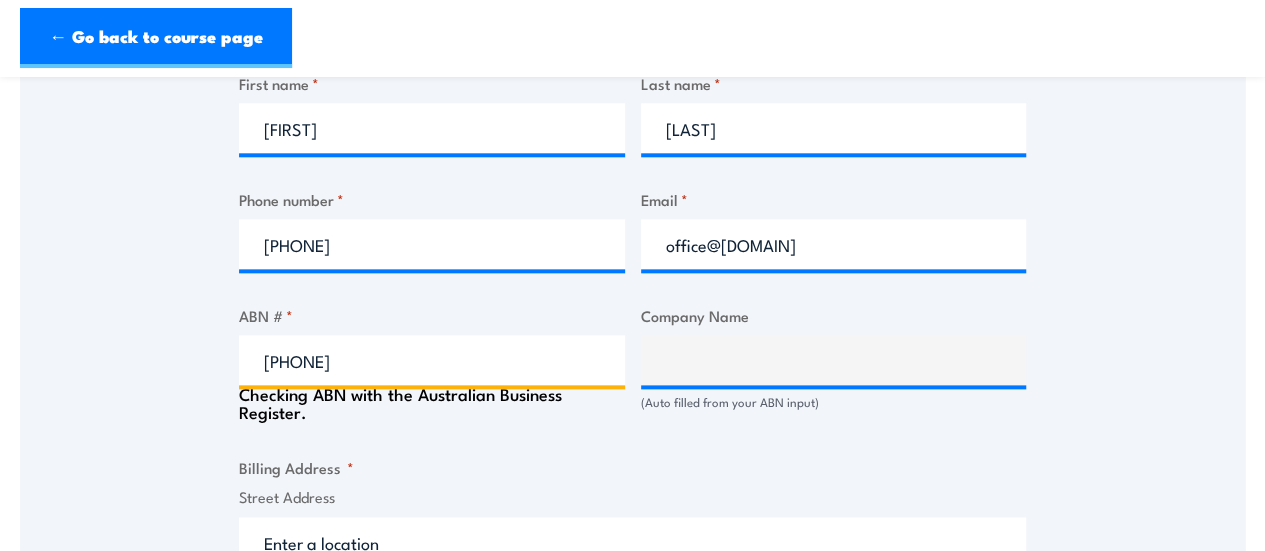 type on "SOUTH WESTERN PIPE & CIVIL PTY LTD" 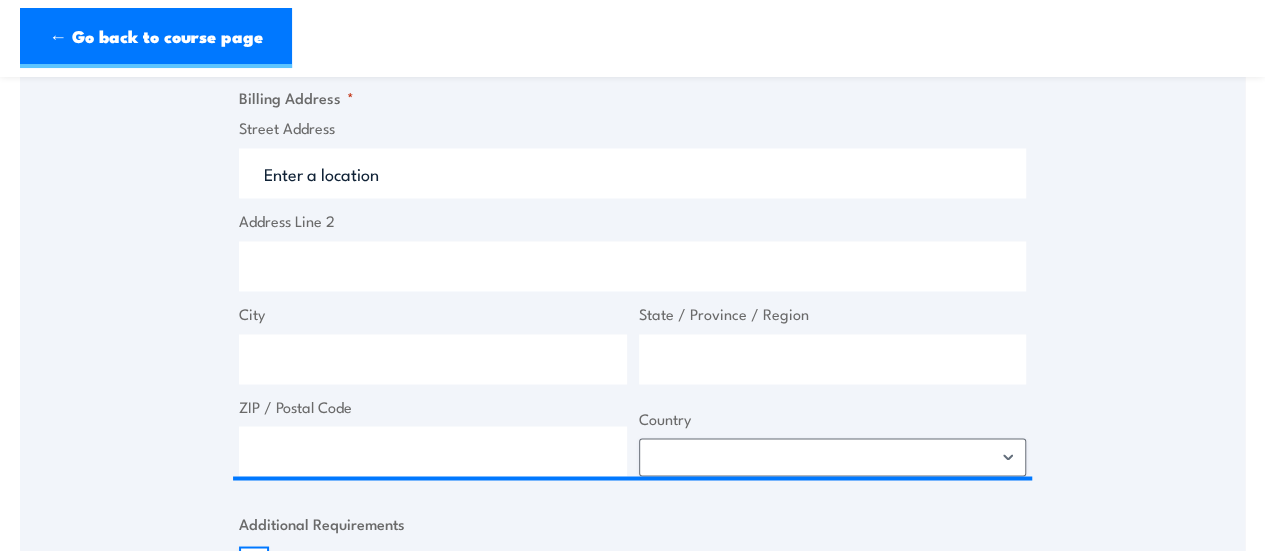 scroll, scrollTop: 1452, scrollLeft: 0, axis: vertical 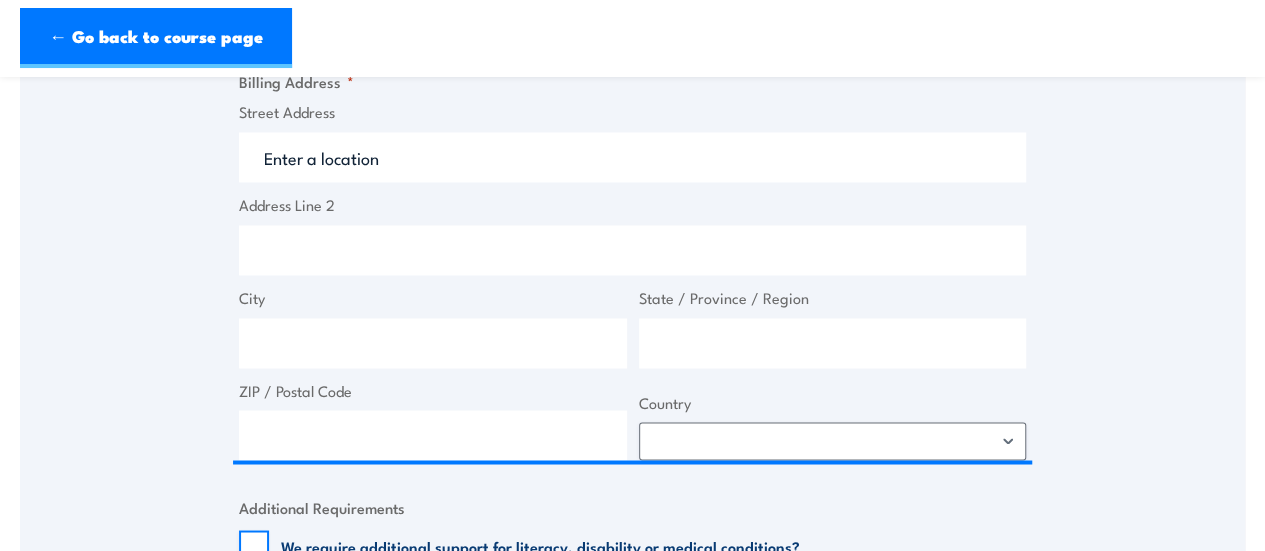 type on "[PHONE]" 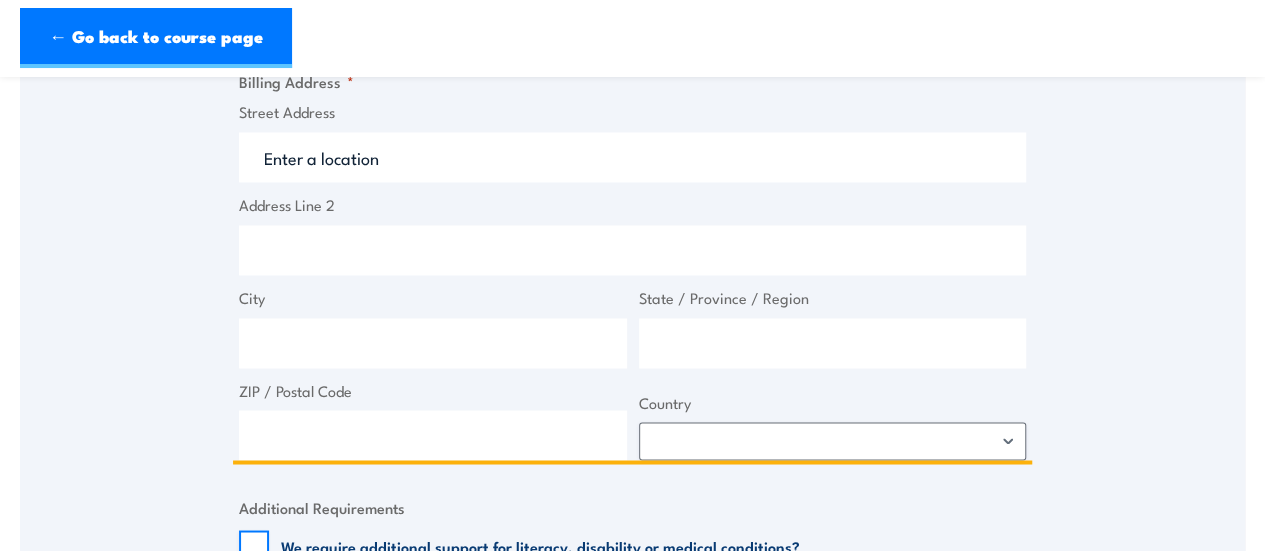 click on "Street Address" at bounding box center (632, 157) 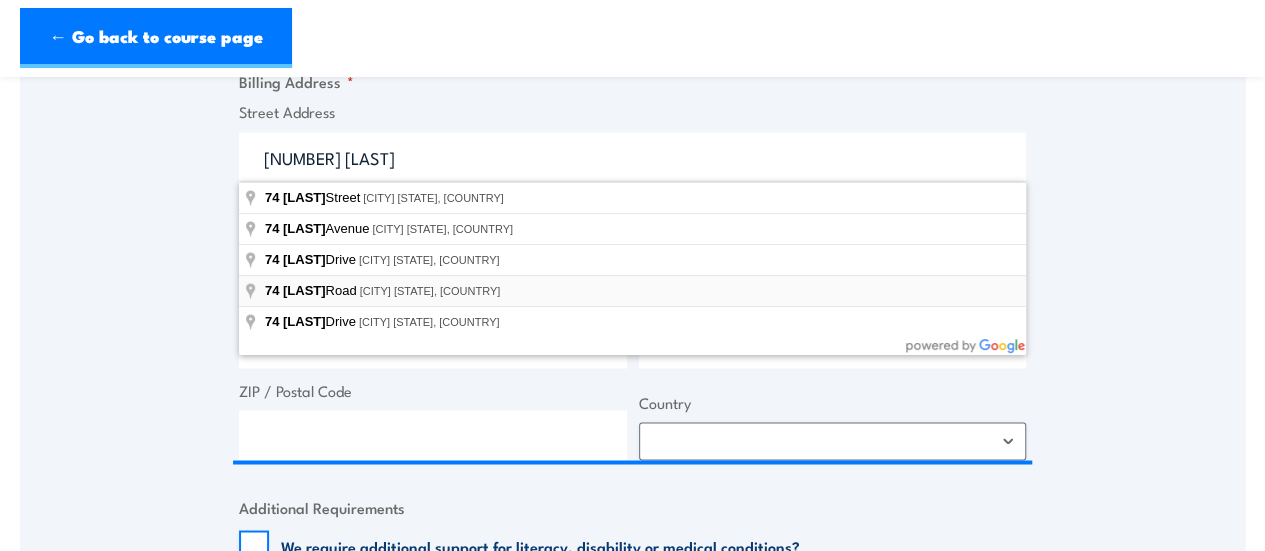 type on "[NUMBER] [STREET] Road, [CITY] [STATE], [COUNTRY]" 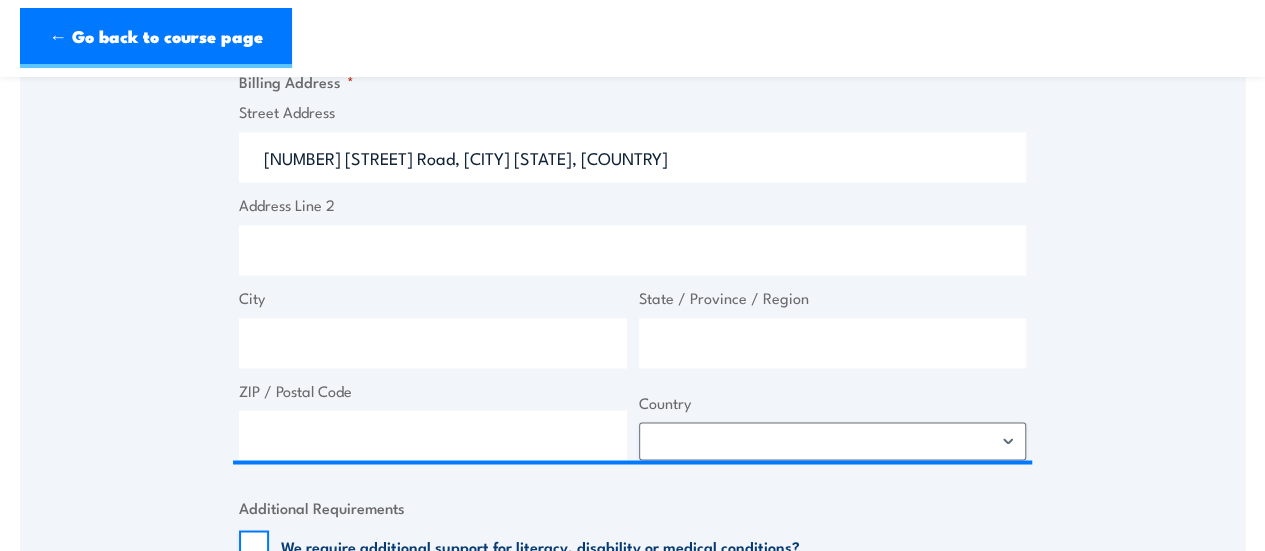type on "[NUMBER] [STREET] Rd" 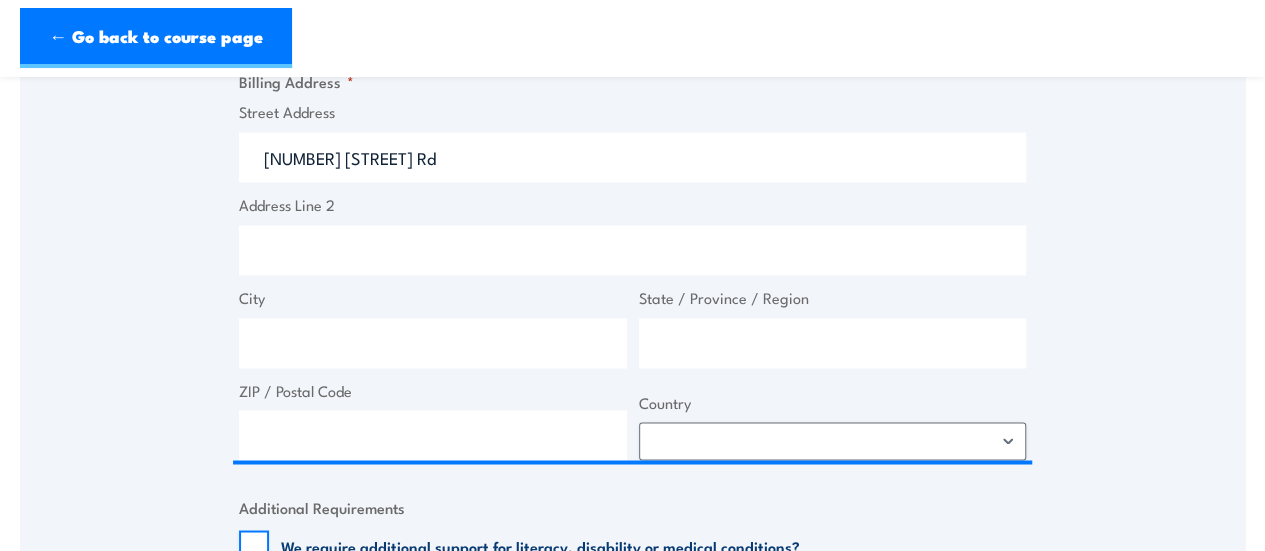 type on "[CITY]" 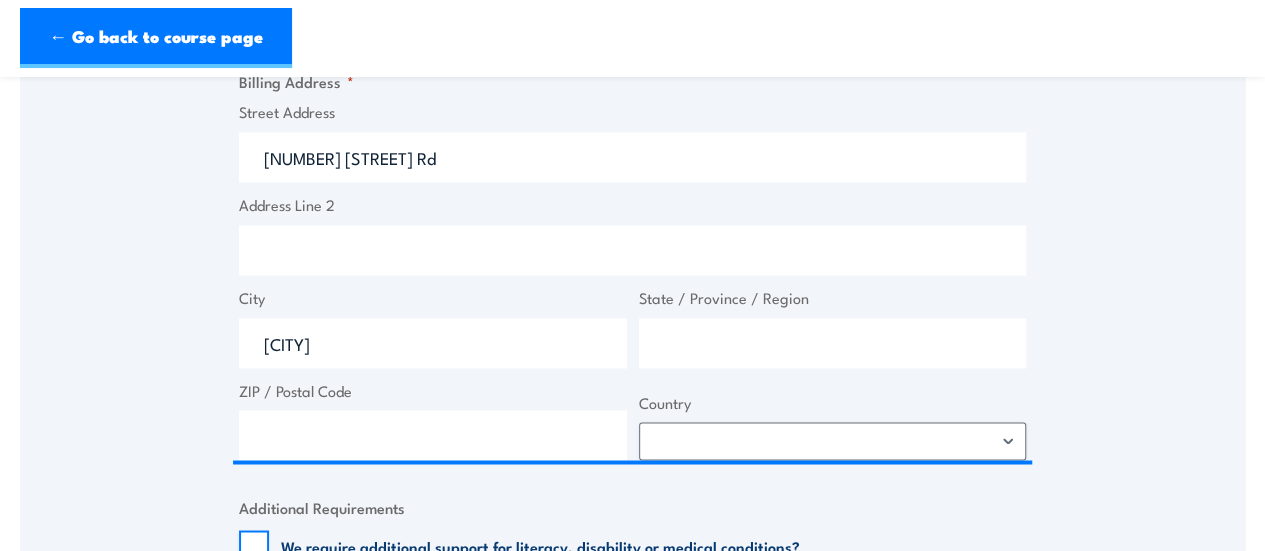 type on "South Australia" 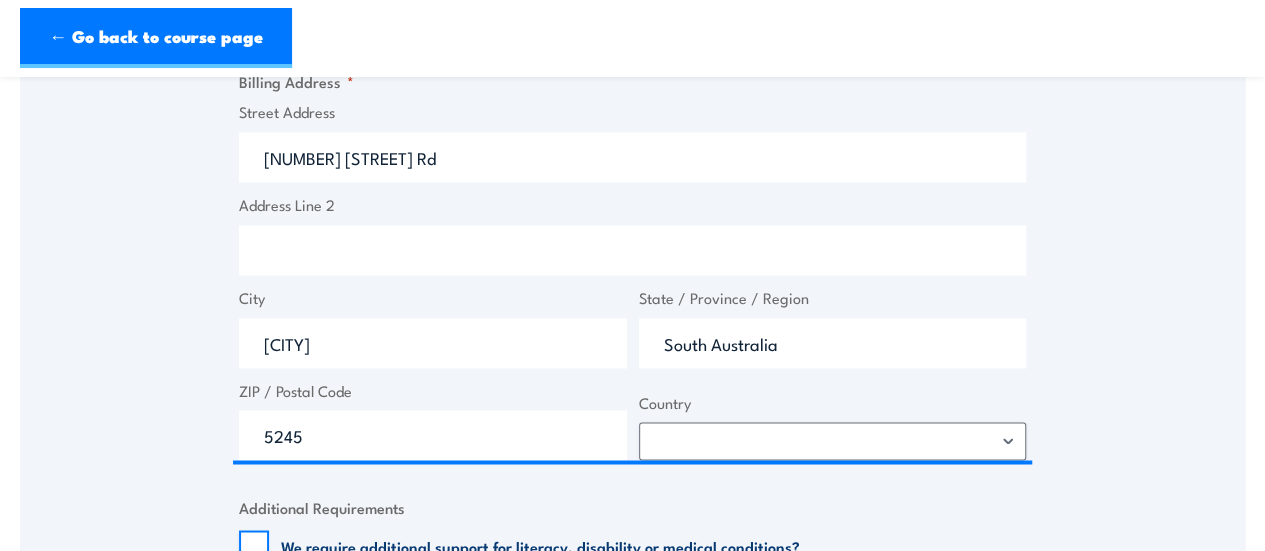 select on "Australia" 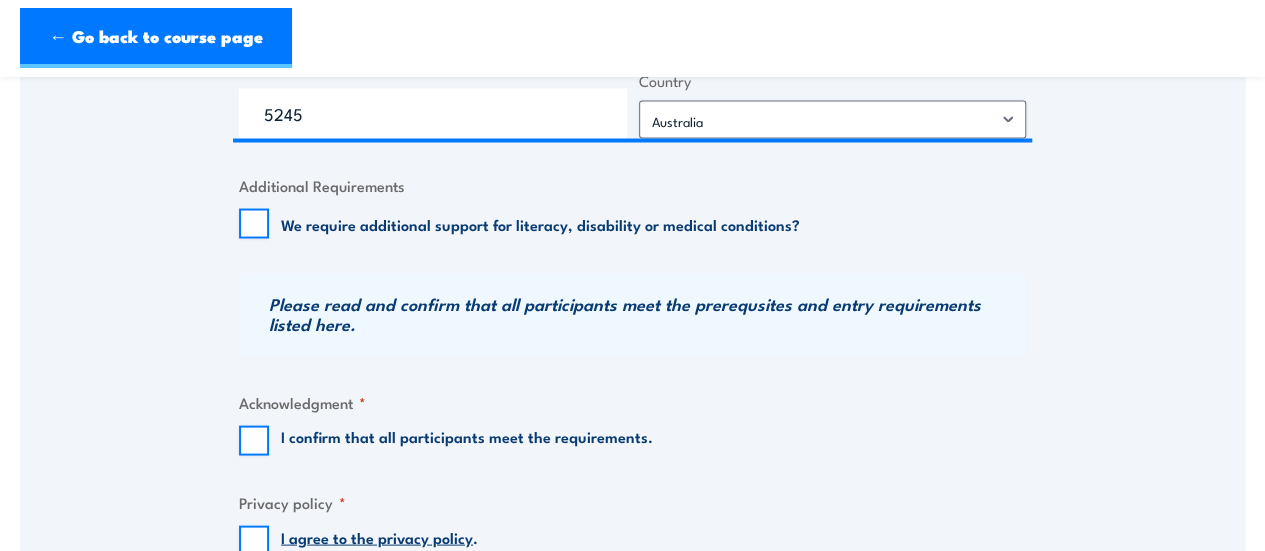 scroll, scrollTop: 1787, scrollLeft: 0, axis: vertical 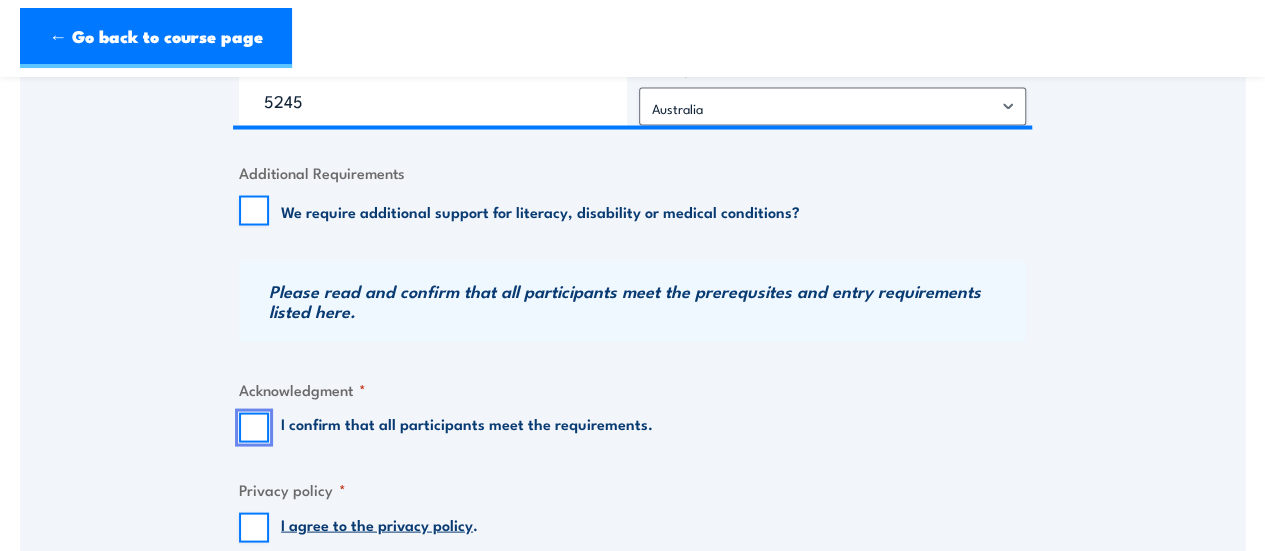 click on "I confirm that all participants meet the requirements." at bounding box center [254, 427] 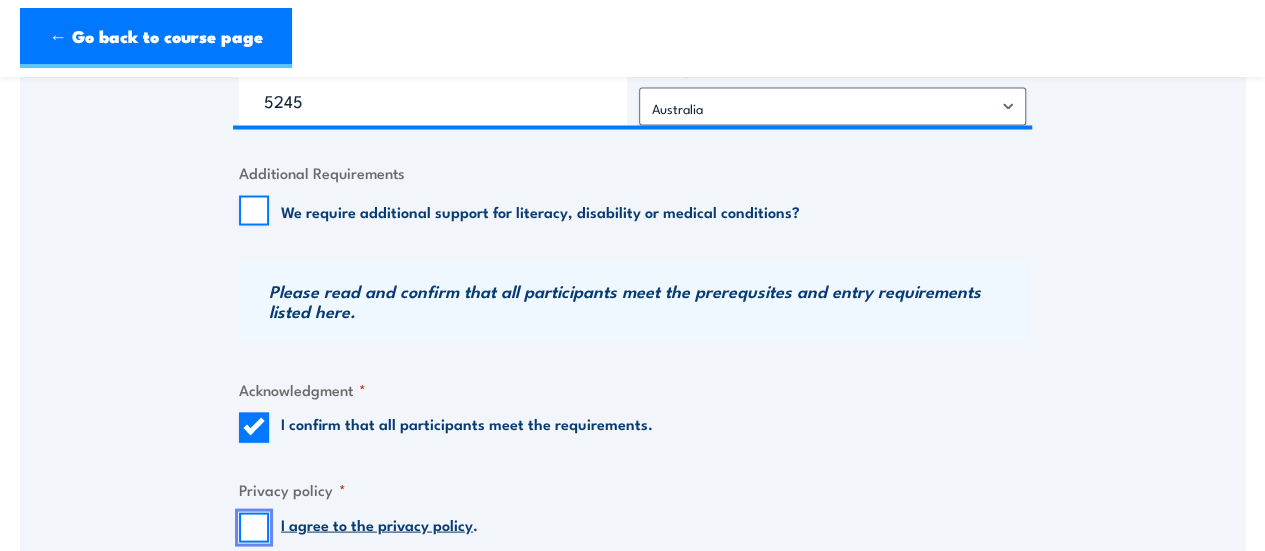 click on "I agree to the privacy policy ." at bounding box center [254, 527] 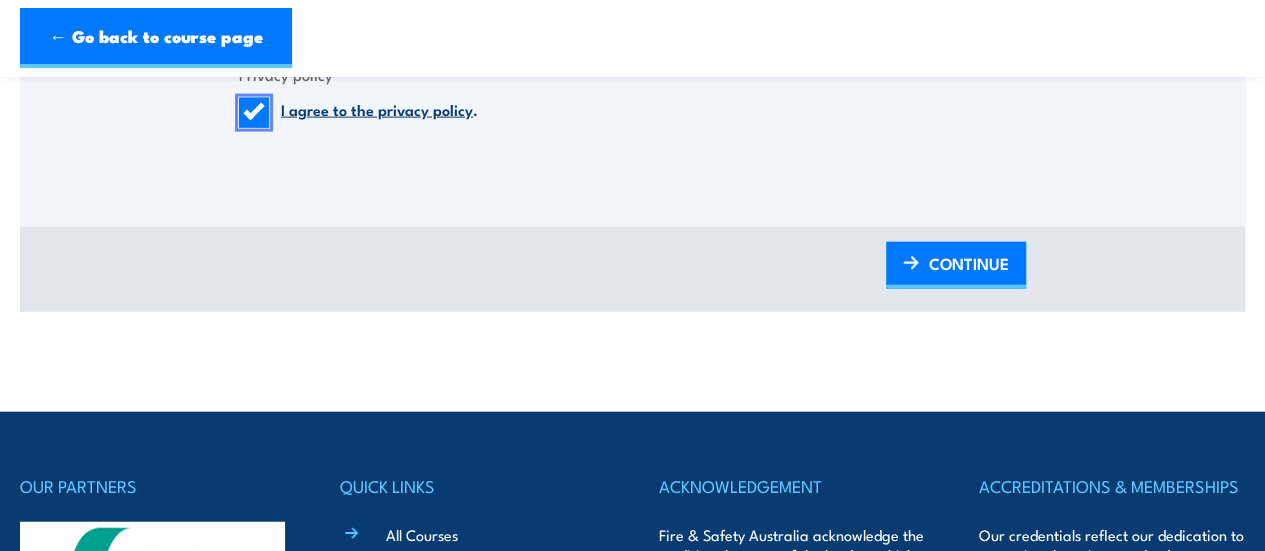 scroll, scrollTop: 2230, scrollLeft: 0, axis: vertical 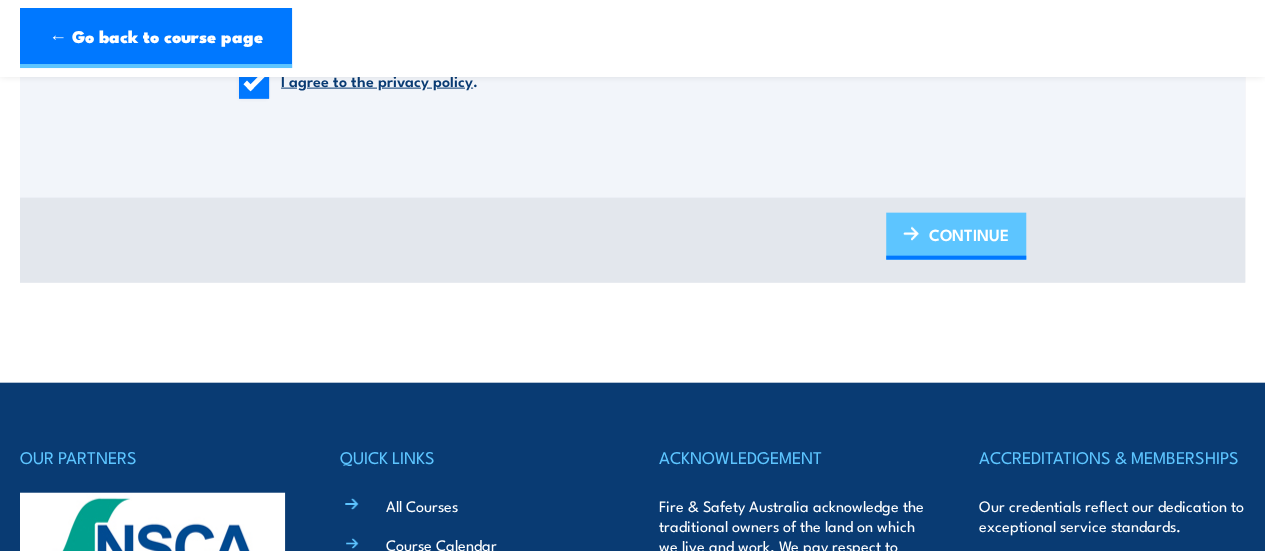 click on "CONTINUE" at bounding box center (969, 234) 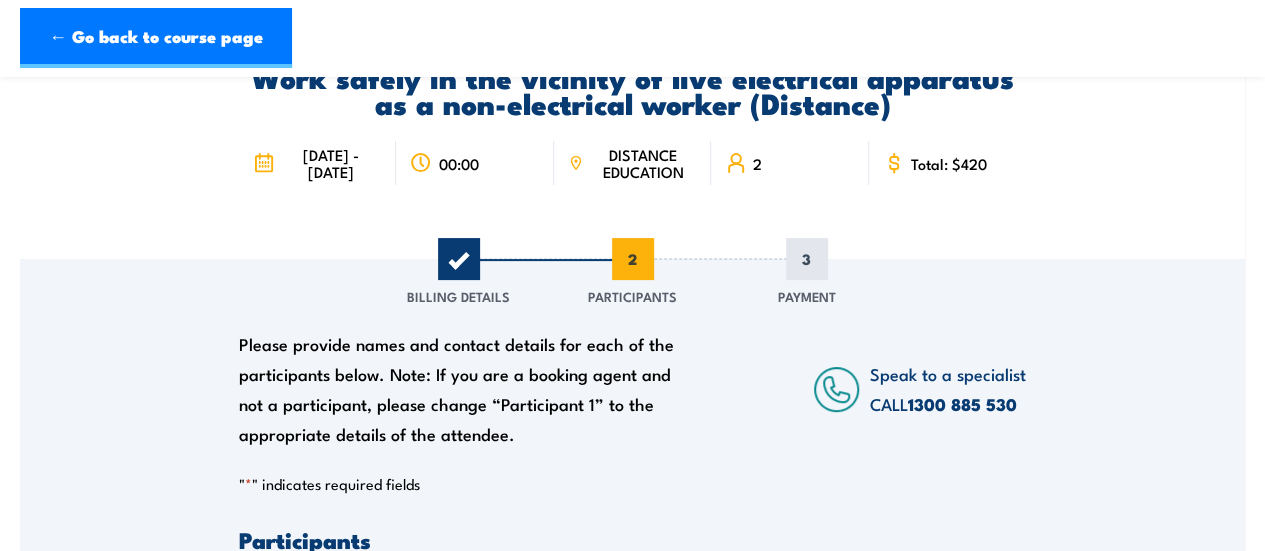 scroll, scrollTop: 26, scrollLeft: 0, axis: vertical 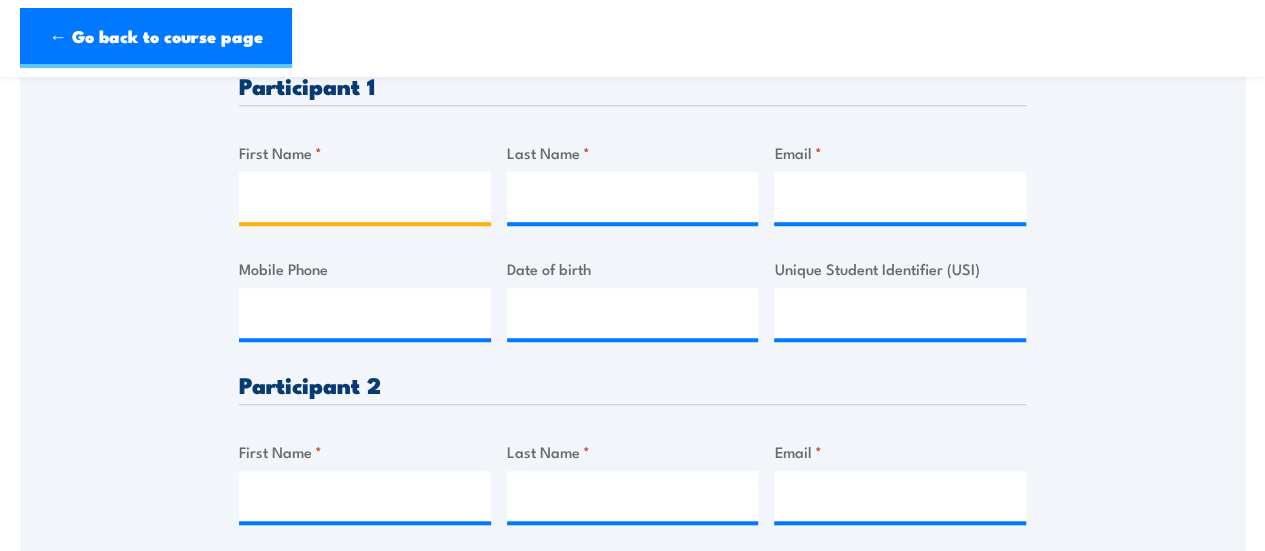 click on "First Name *" at bounding box center [365, 197] 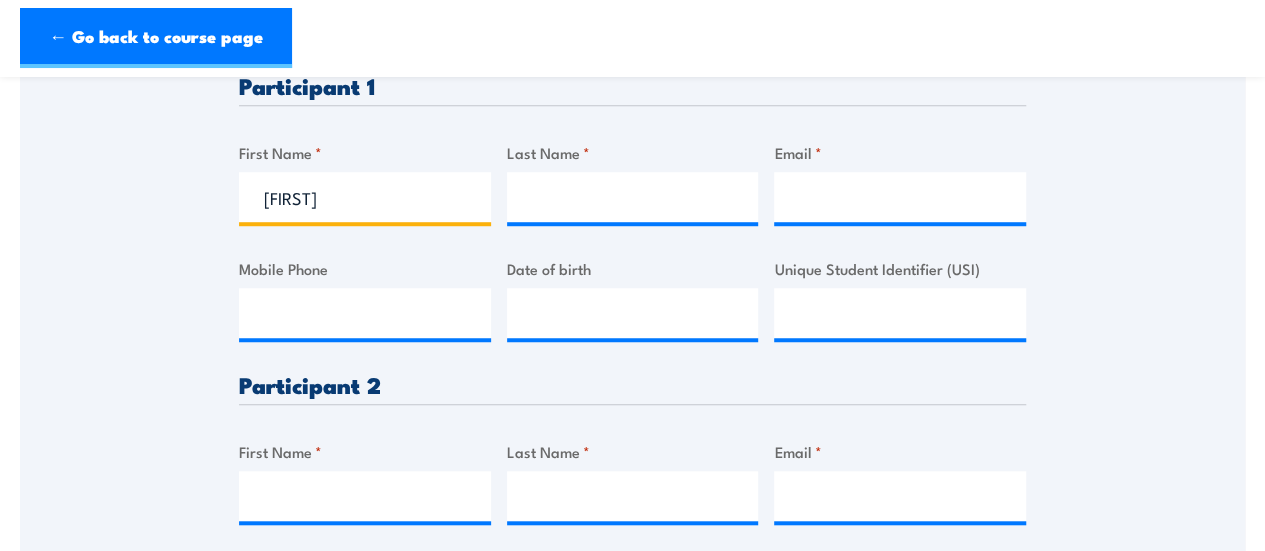 type on "[FIRST]" 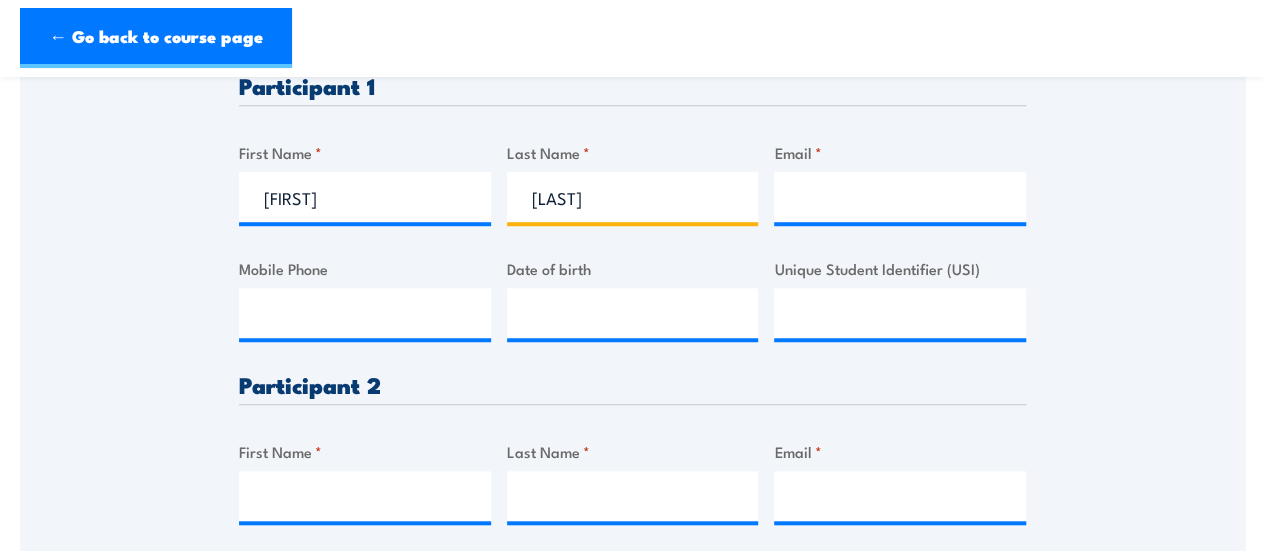 type on "[LAST]" 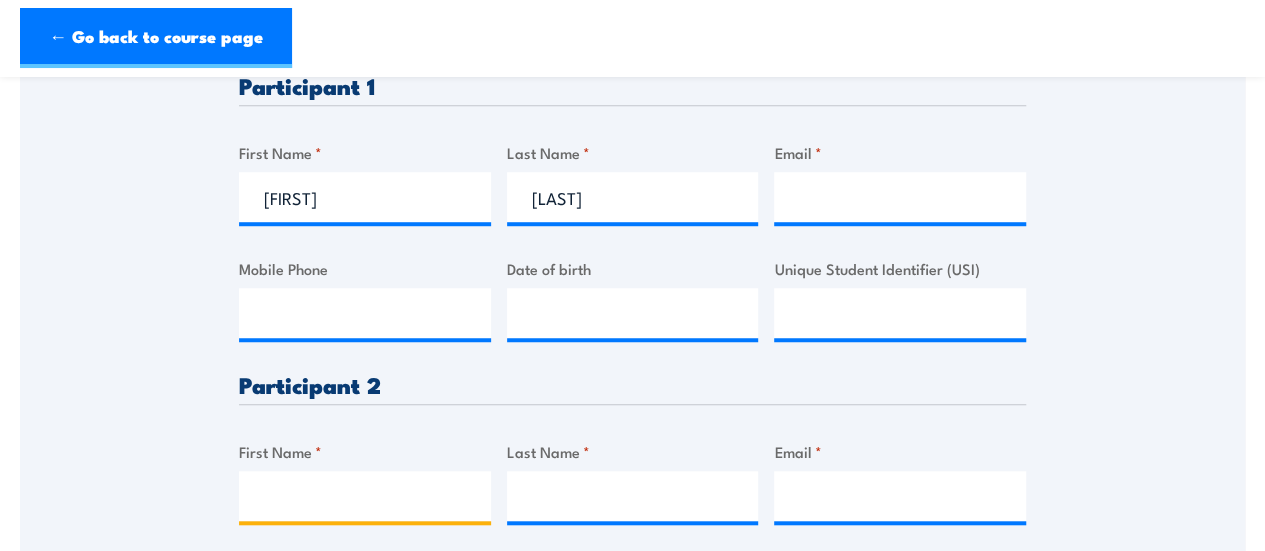 click on "First Name *" at bounding box center [365, 496] 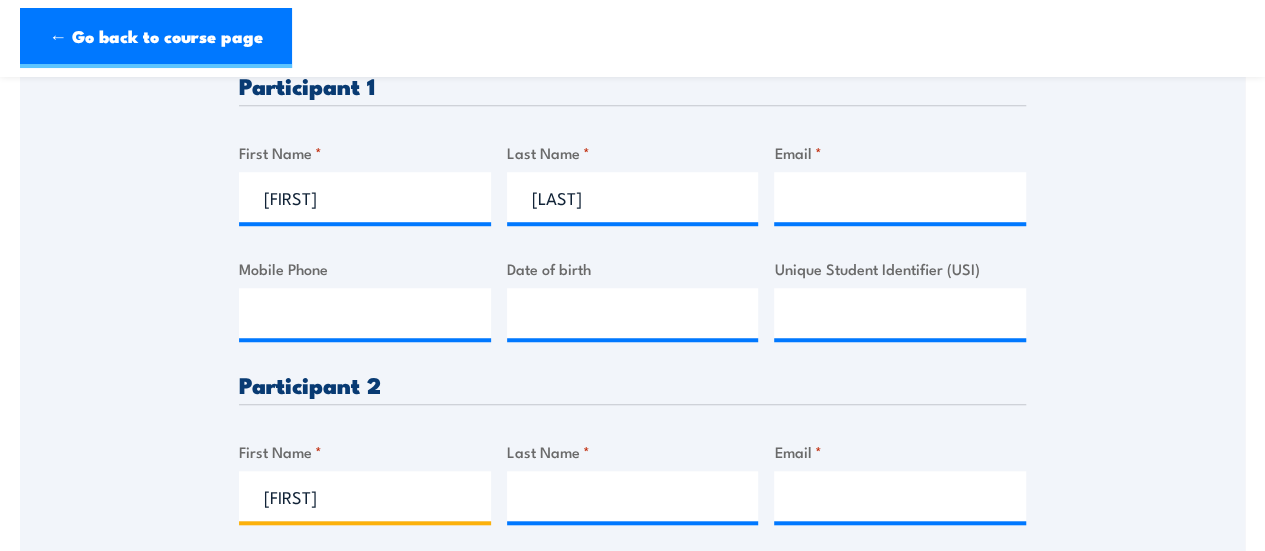 type on "[FIRST]" 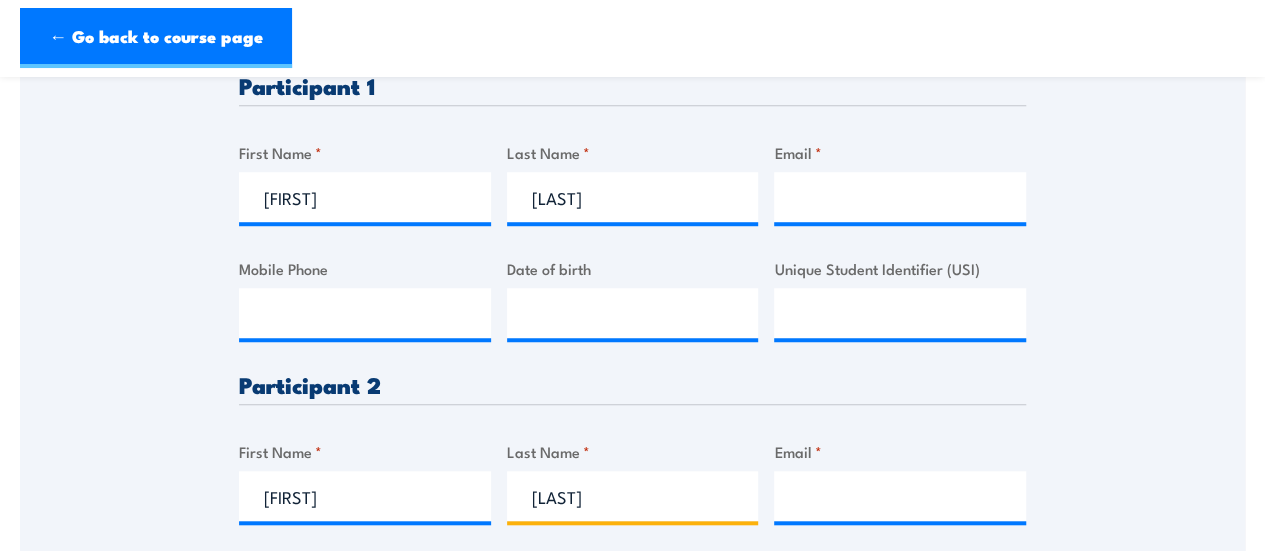 type on "[LAST]" 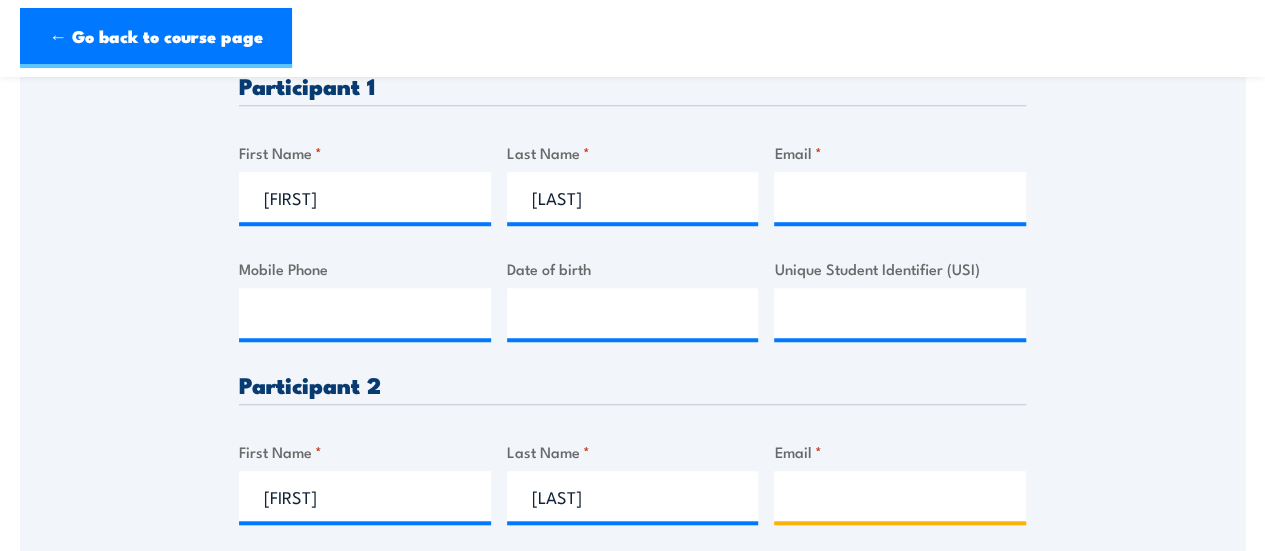 click on "Email *" at bounding box center (900, 496) 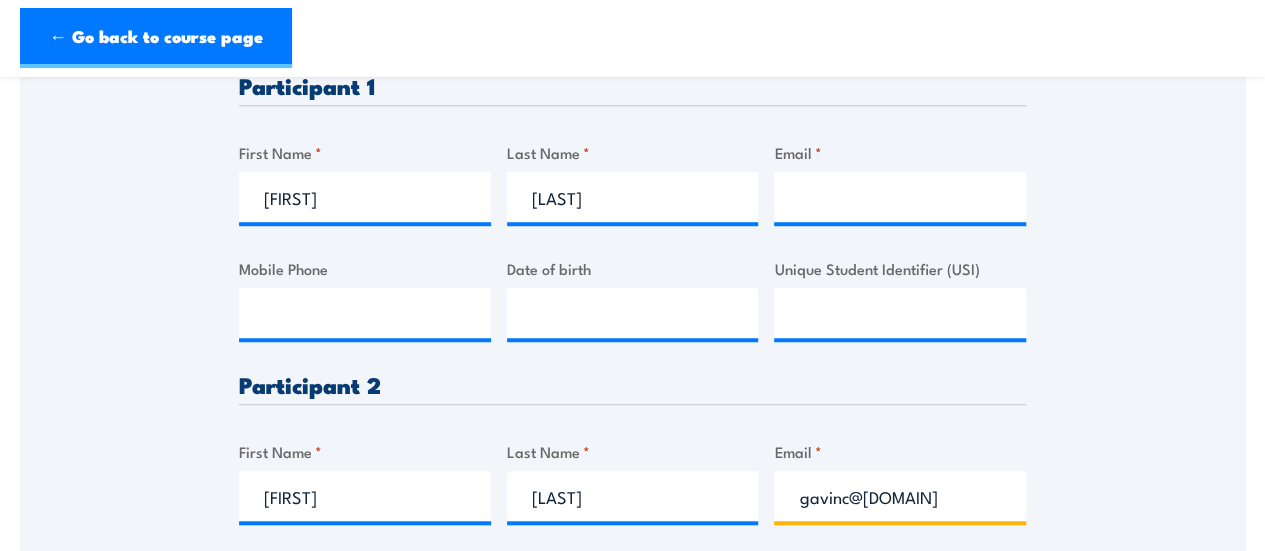 scroll, scrollTop: 0, scrollLeft: 0, axis: both 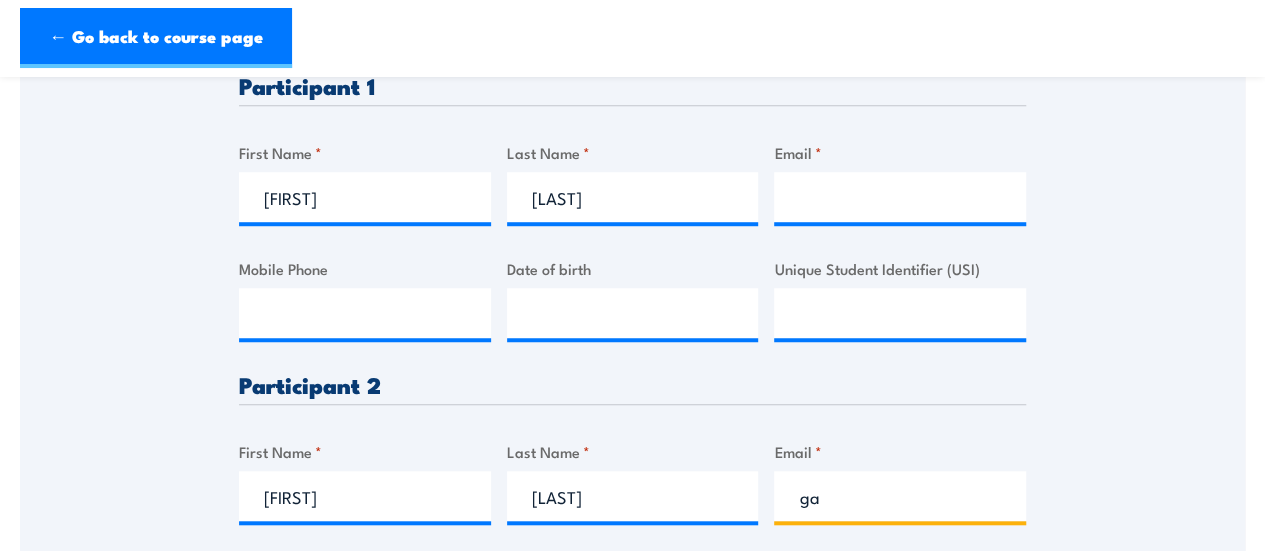 type on "g" 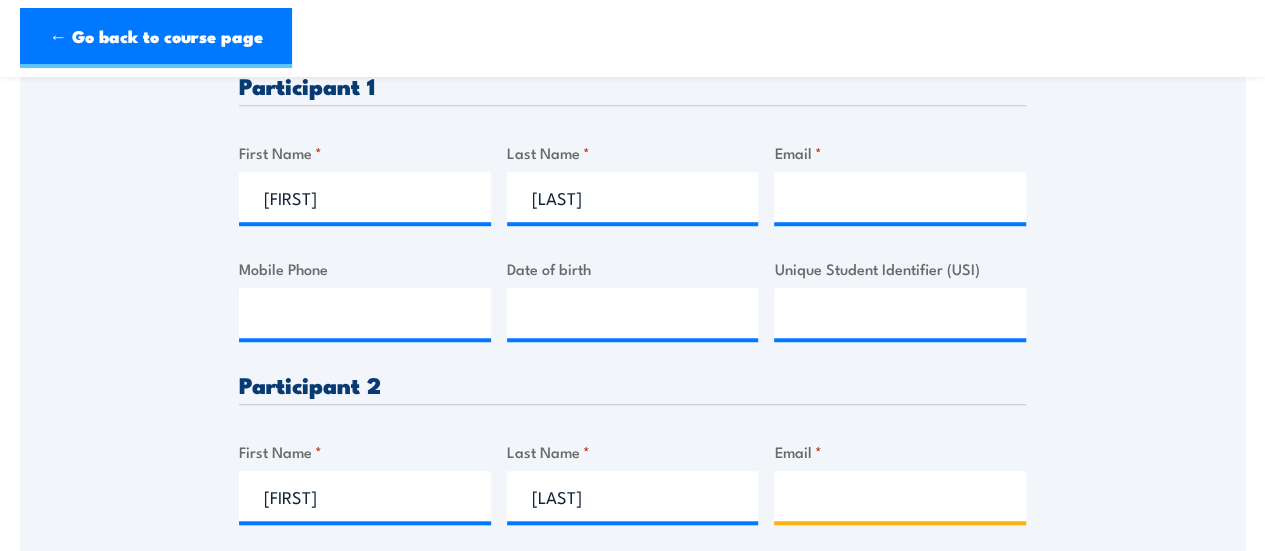 paste on "gavinc@[DOMAIN]" 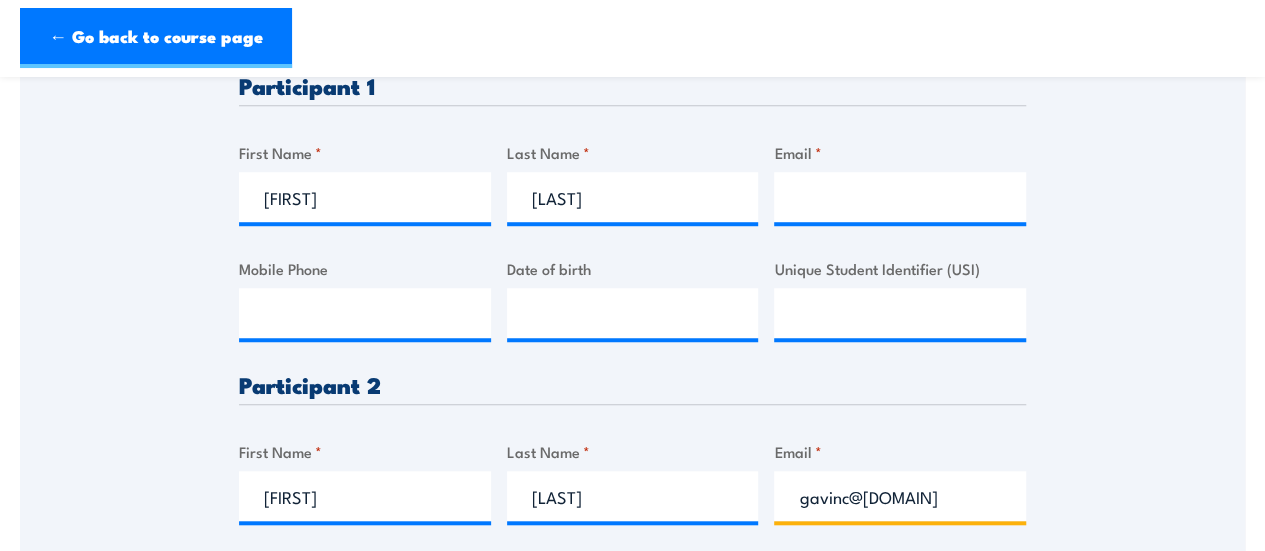 scroll, scrollTop: 0, scrollLeft: 89, axis: horizontal 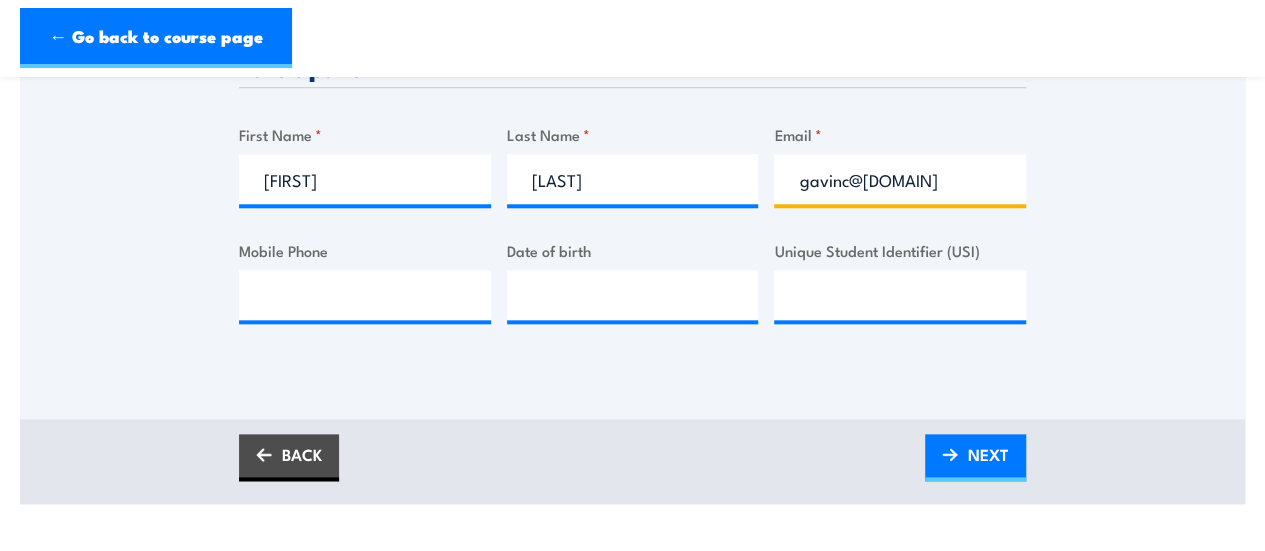 type on "gavinc@[DOMAIN]" 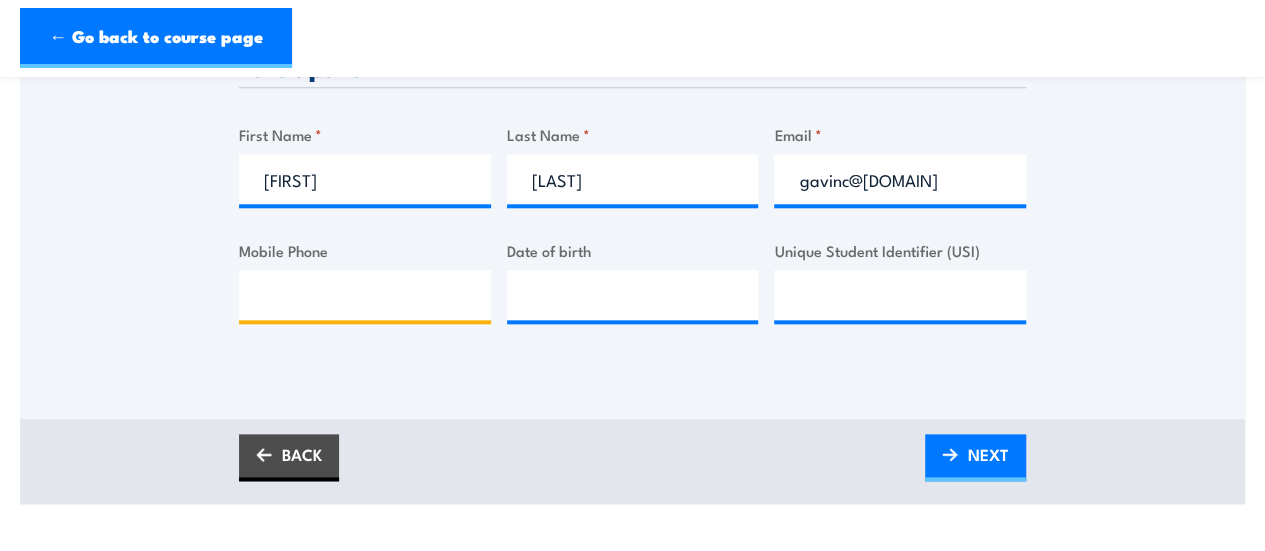 scroll, scrollTop: 0, scrollLeft: 0, axis: both 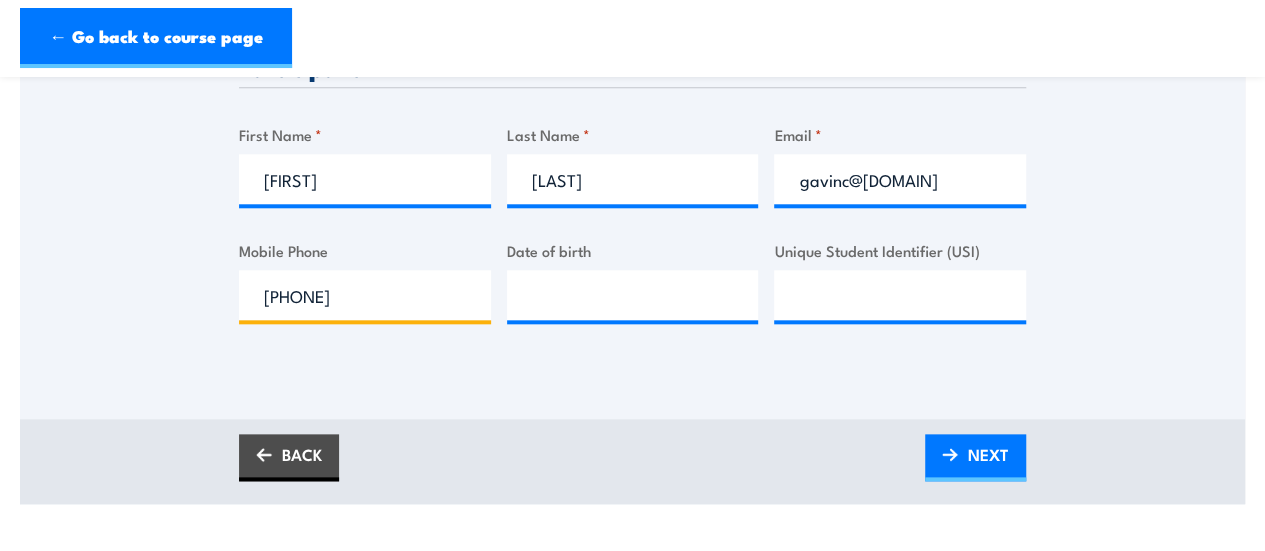 type on "[PHONE]" 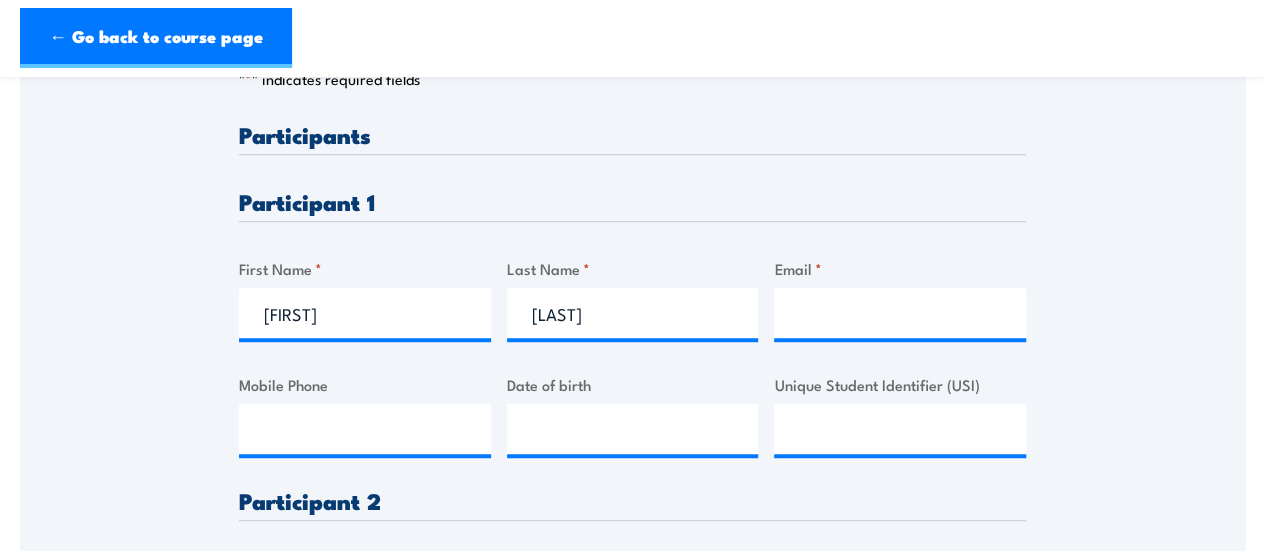 scroll, scrollTop: 514, scrollLeft: 0, axis: vertical 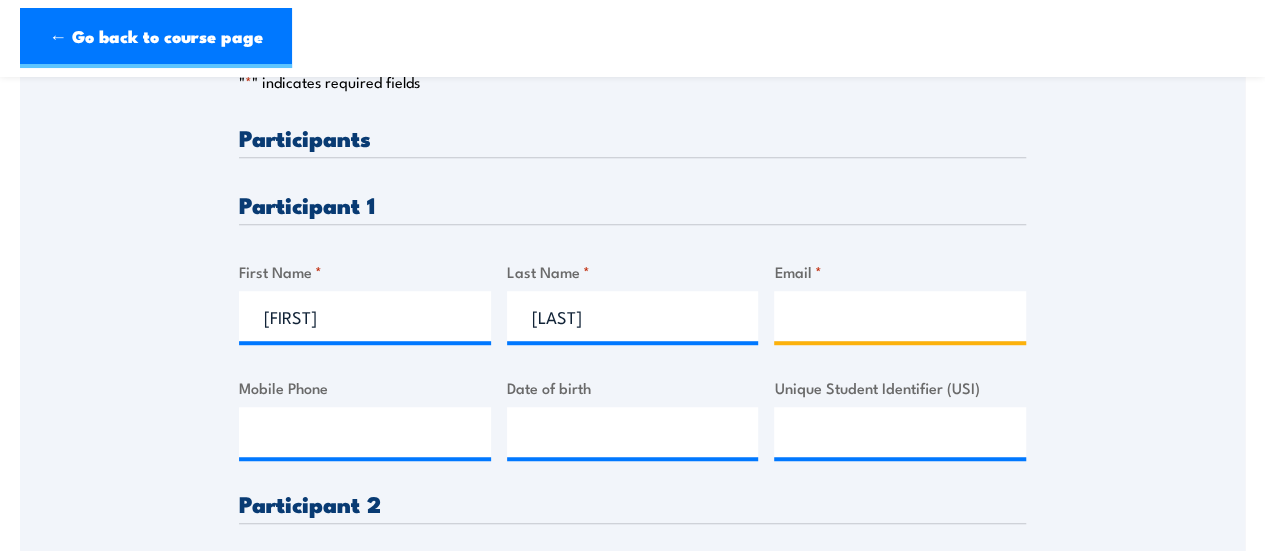 click on "Email *" at bounding box center (900, 316) 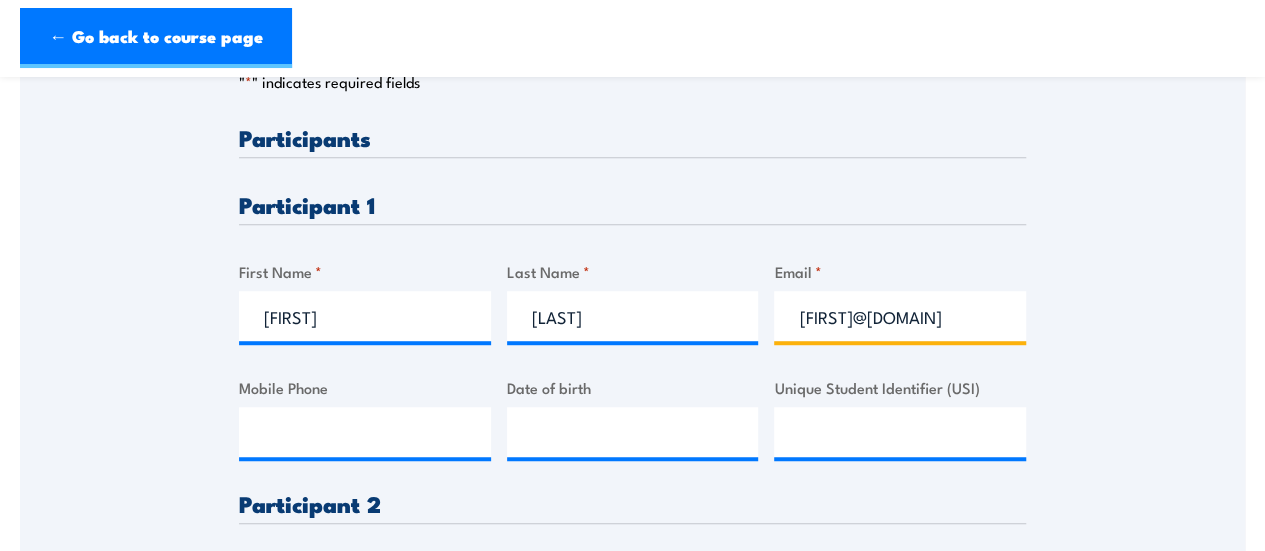 scroll, scrollTop: 0, scrollLeft: 58, axis: horizontal 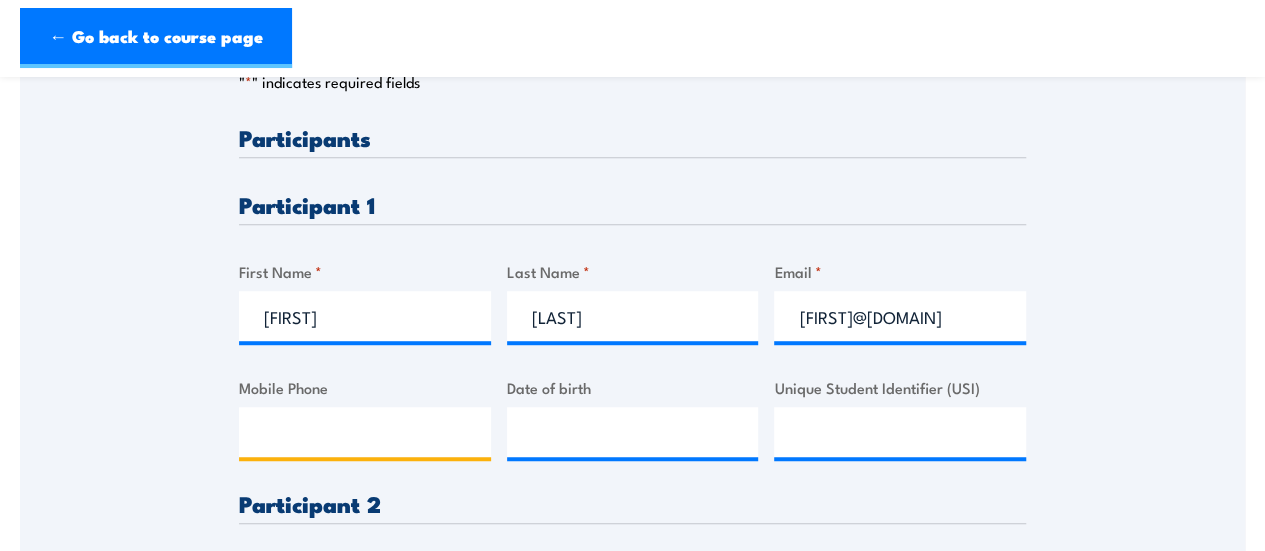 click on "Mobile Phone" at bounding box center [365, 432] 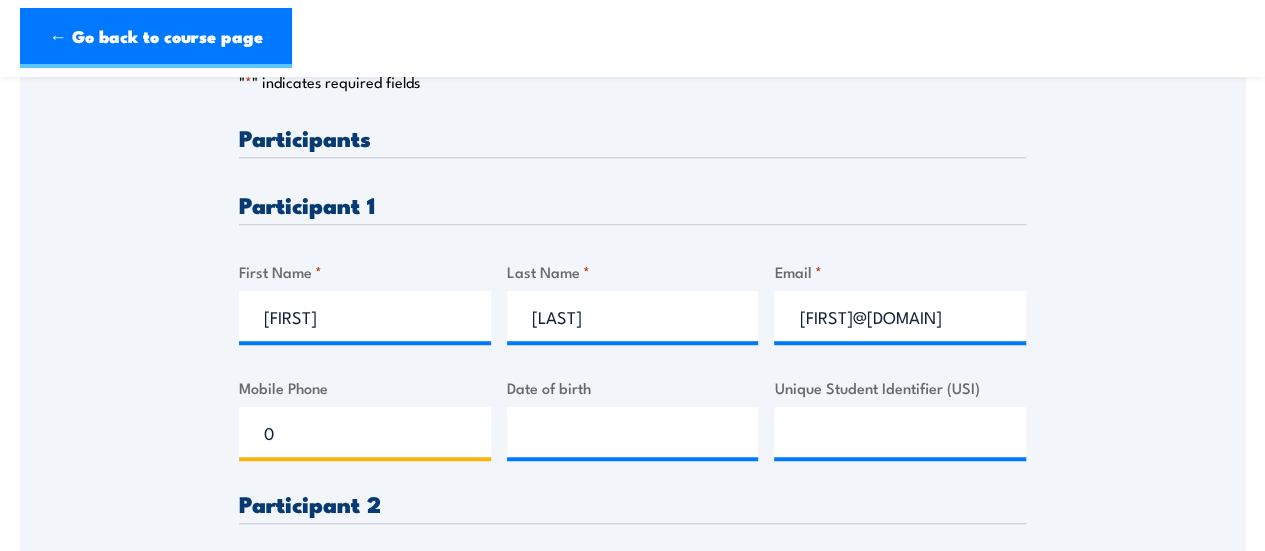 paste on "[NUMBER]" 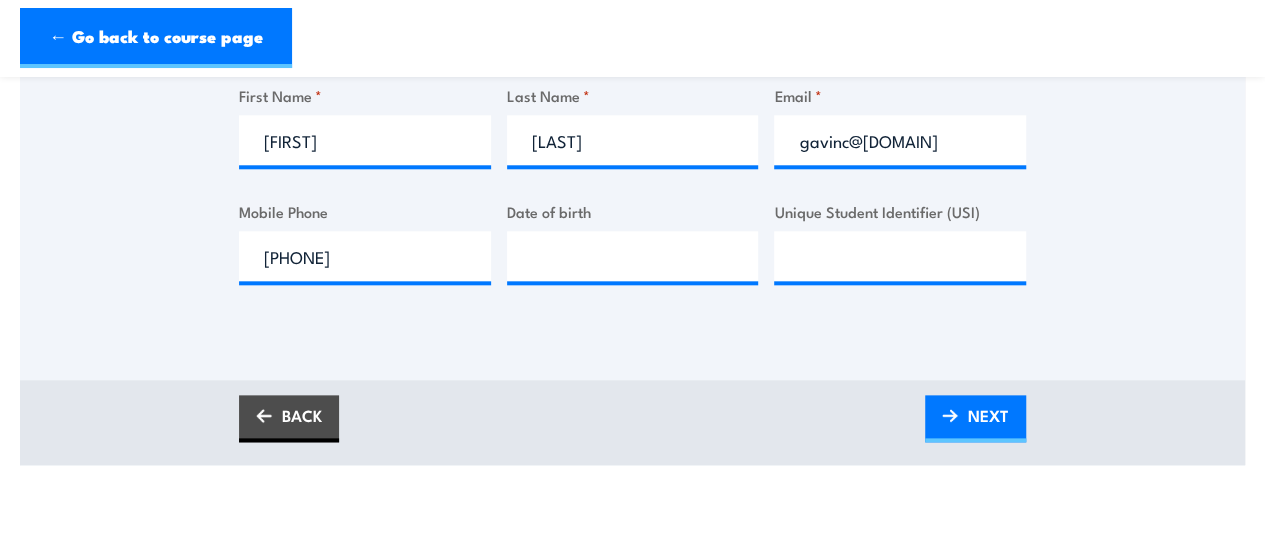 scroll, scrollTop: 1128, scrollLeft: 0, axis: vertical 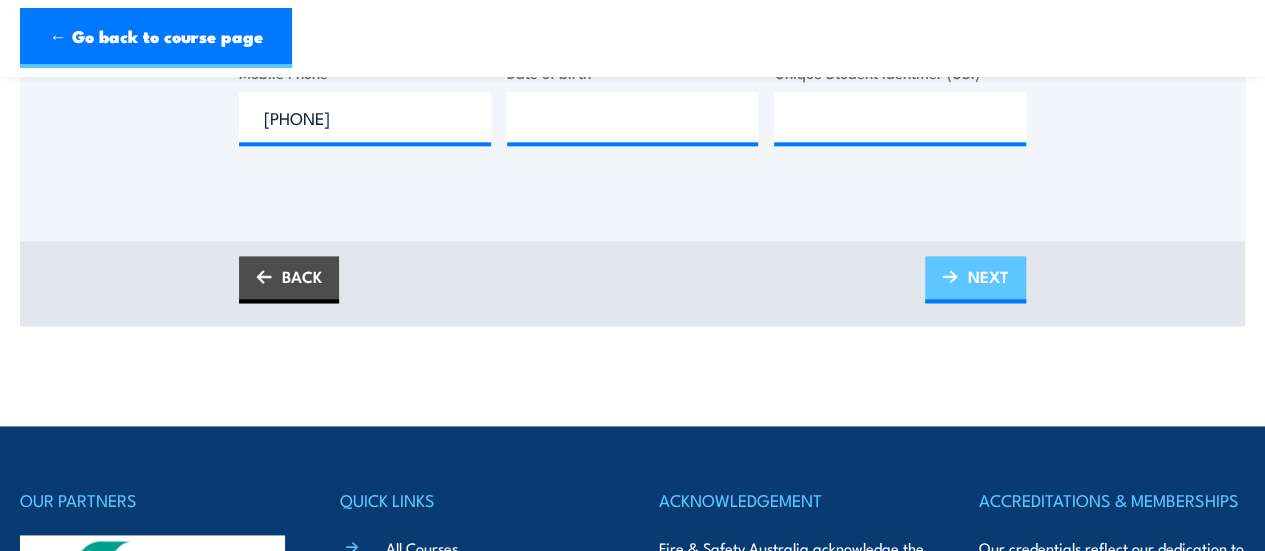 type on "[PHONE]" 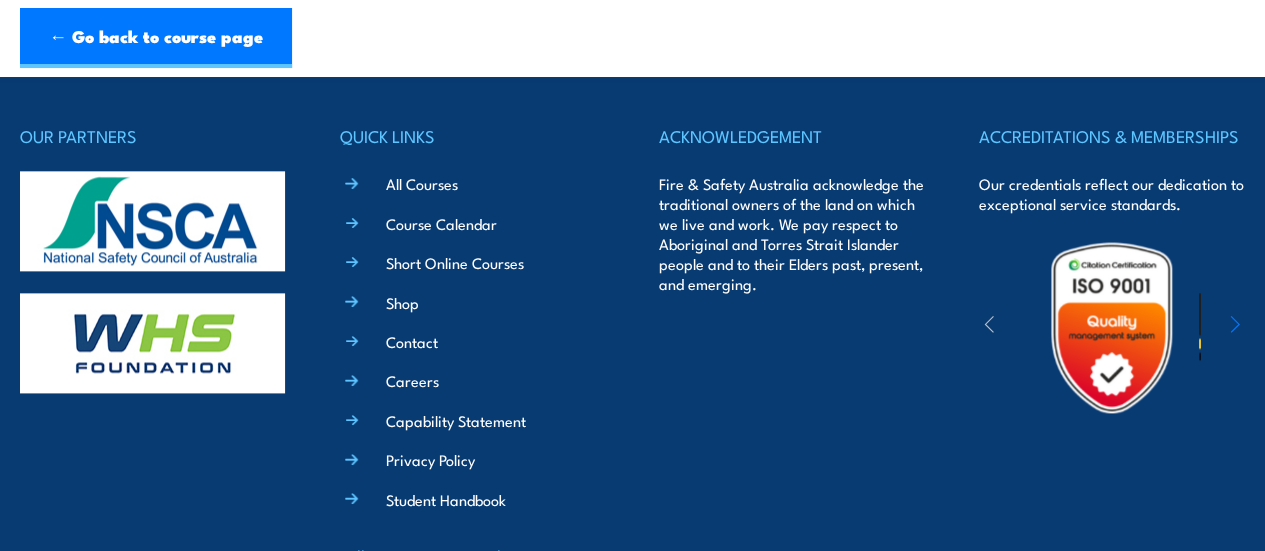 scroll, scrollTop: 158, scrollLeft: 0, axis: vertical 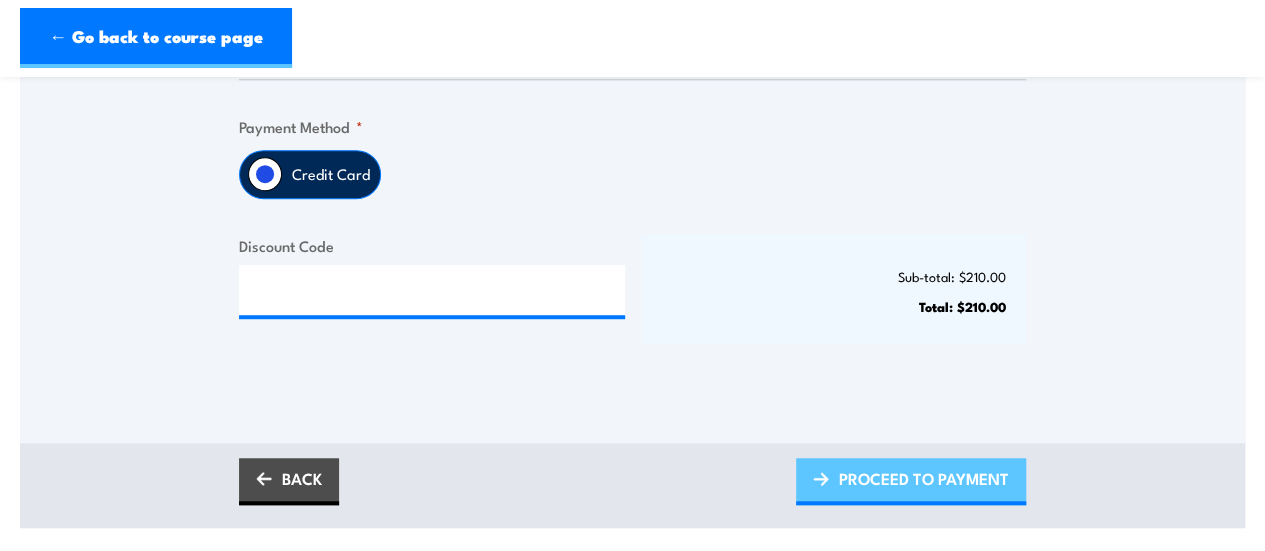 click on "PROCEED TO PAYMENT" at bounding box center (924, 478) 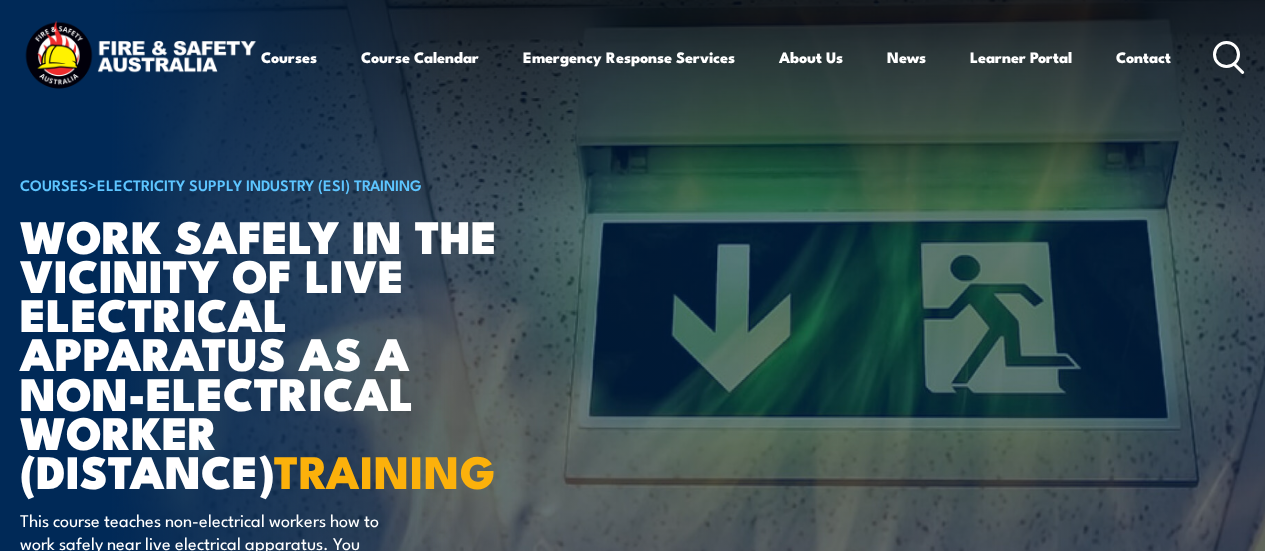 scroll, scrollTop: 3268, scrollLeft: 0, axis: vertical 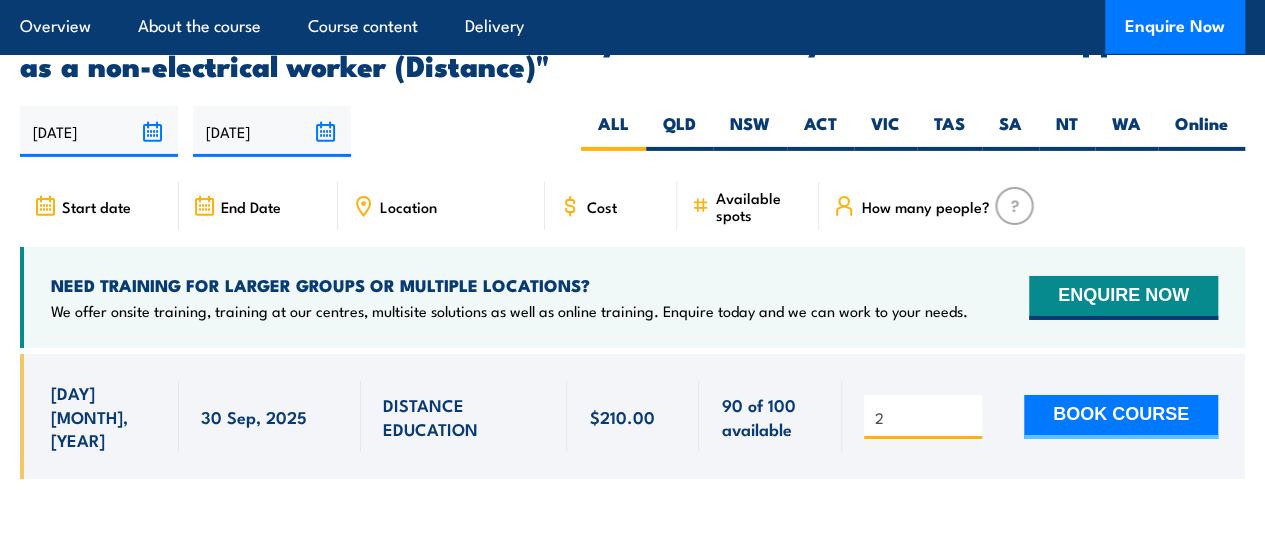 click on "BOOK COURSE" at bounding box center [1121, 417] 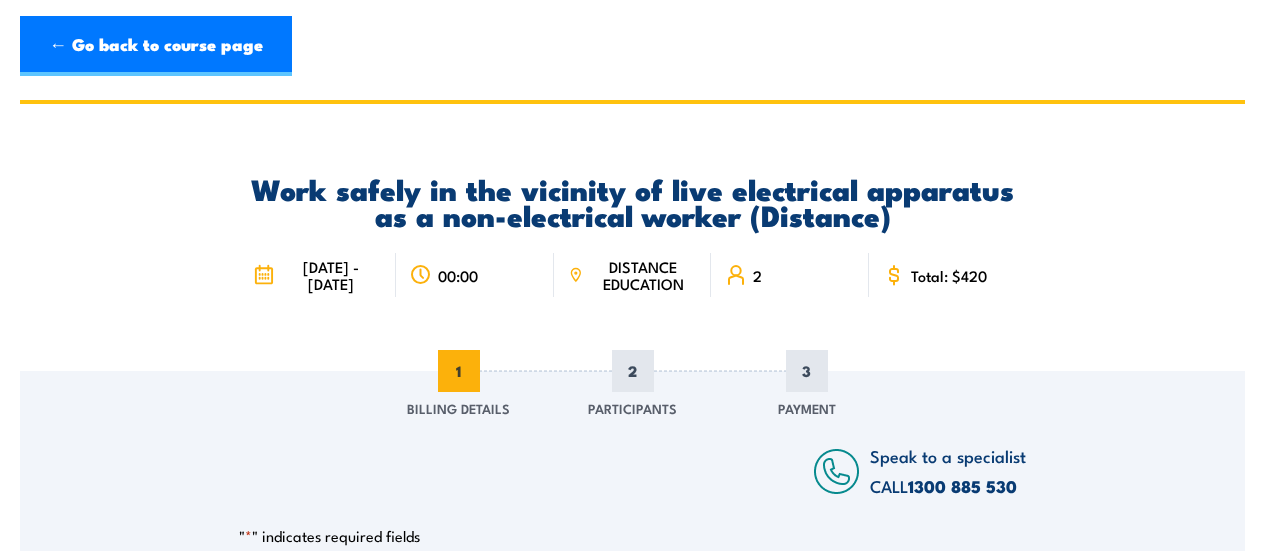 scroll, scrollTop: 0, scrollLeft: 0, axis: both 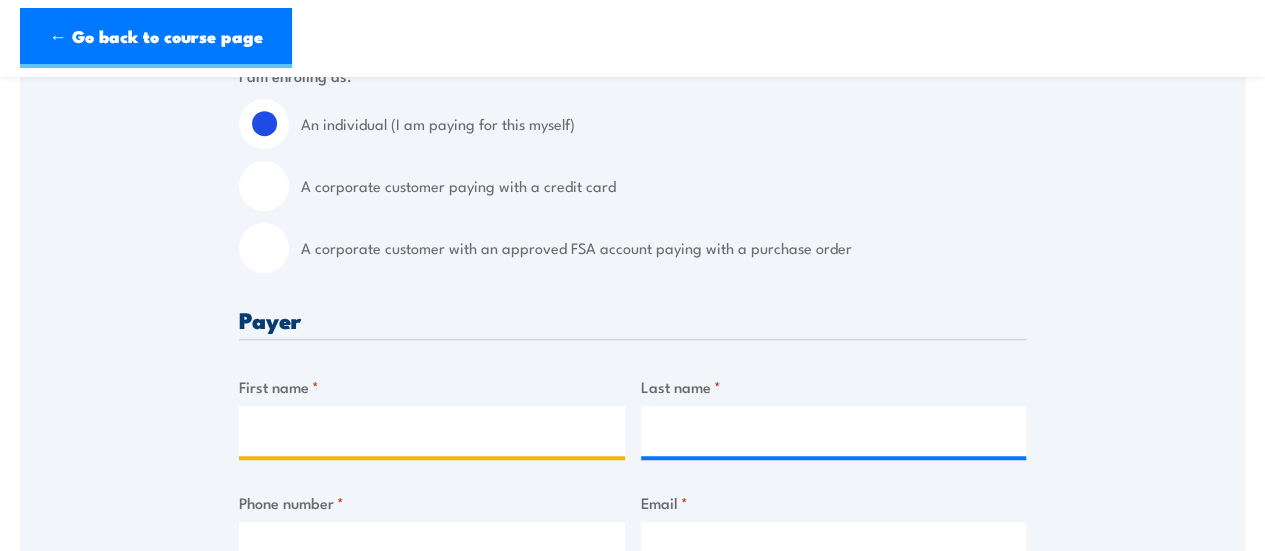 click on "First name *" at bounding box center [432, 431] 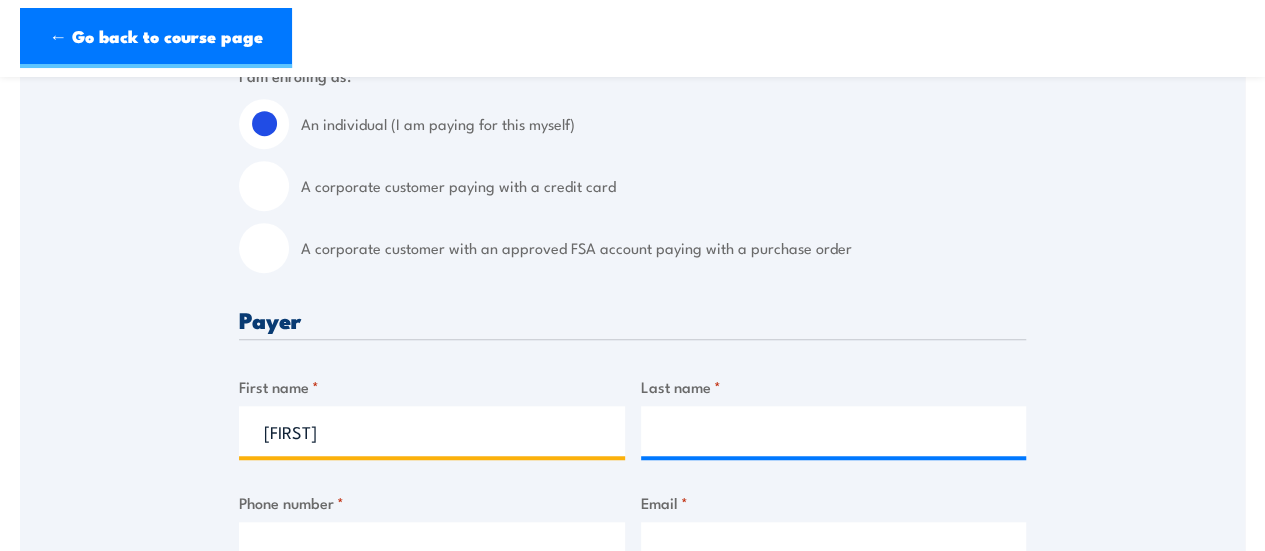 type on "[FIRST]" 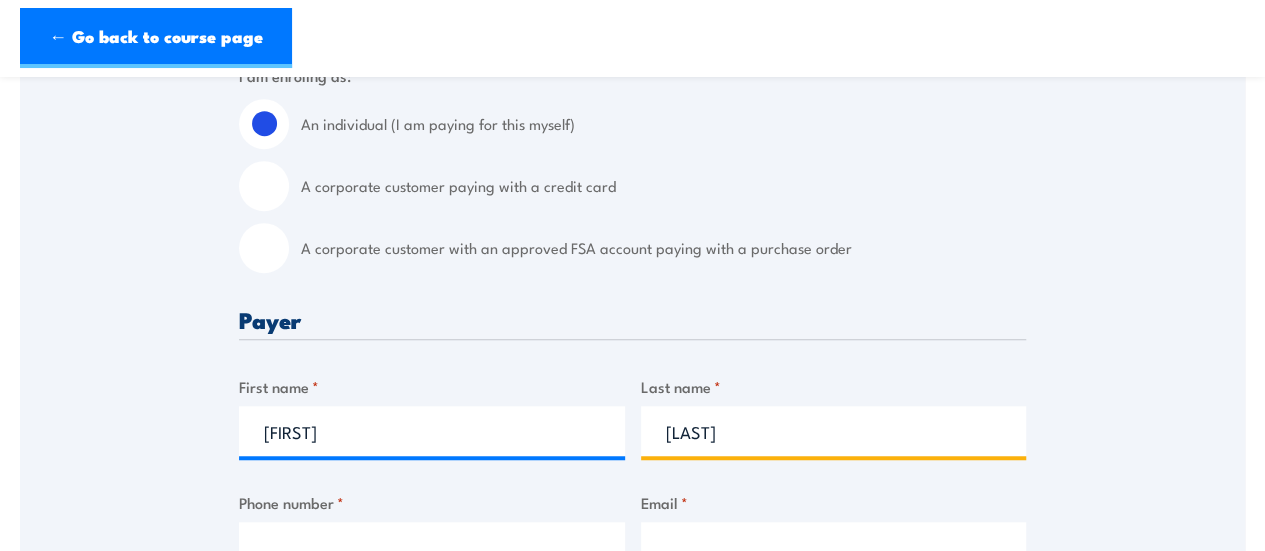 type on "[LAST]" 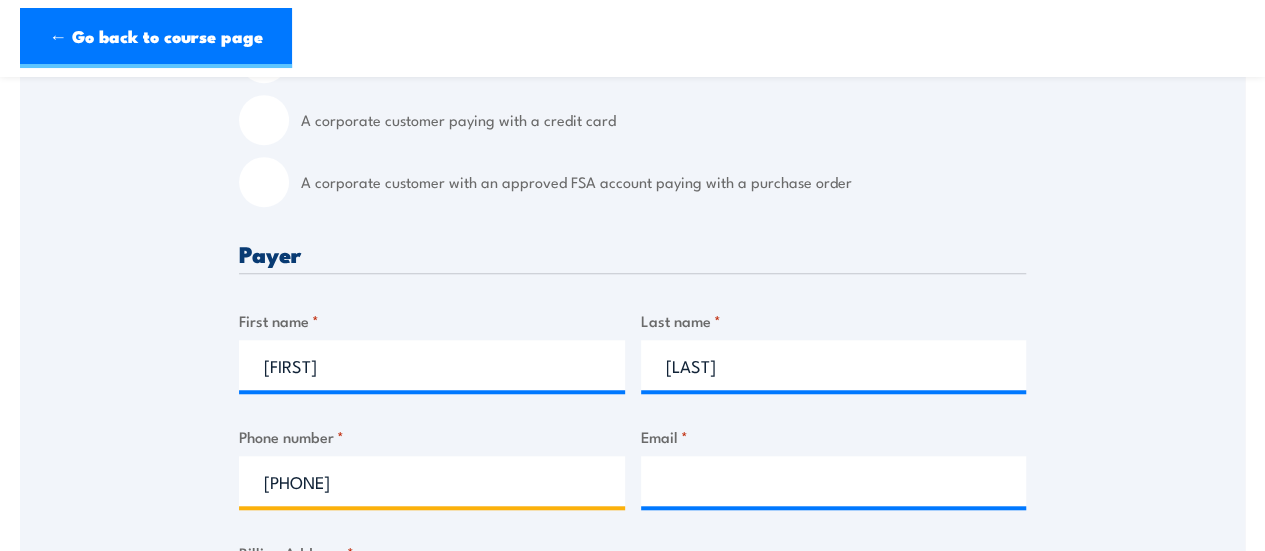 scroll, scrollTop: 720, scrollLeft: 0, axis: vertical 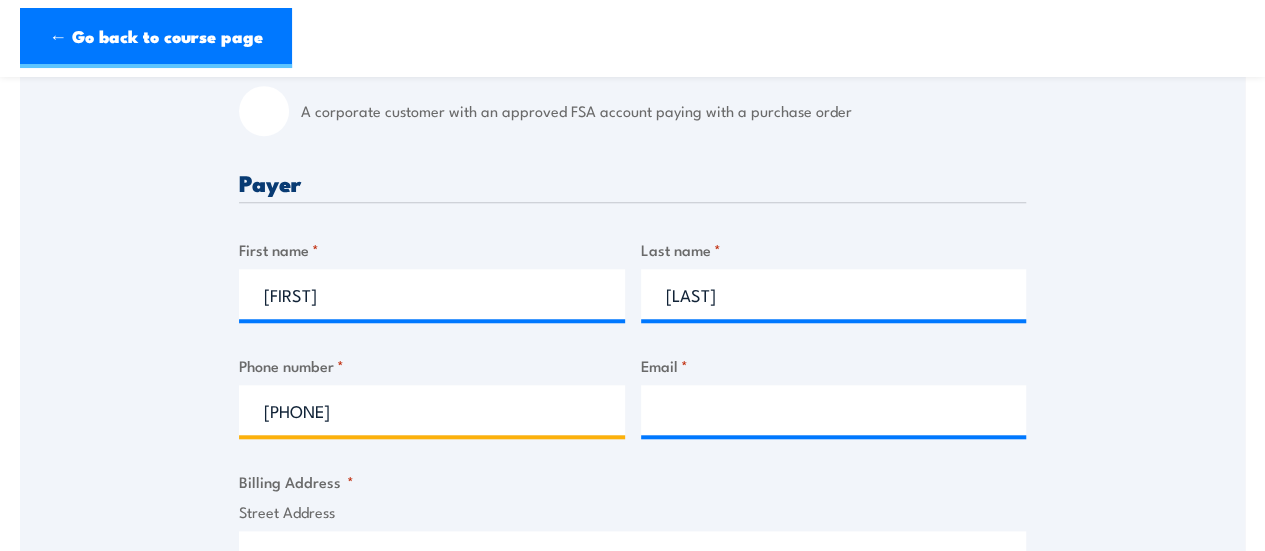 type on "[PHONE]" 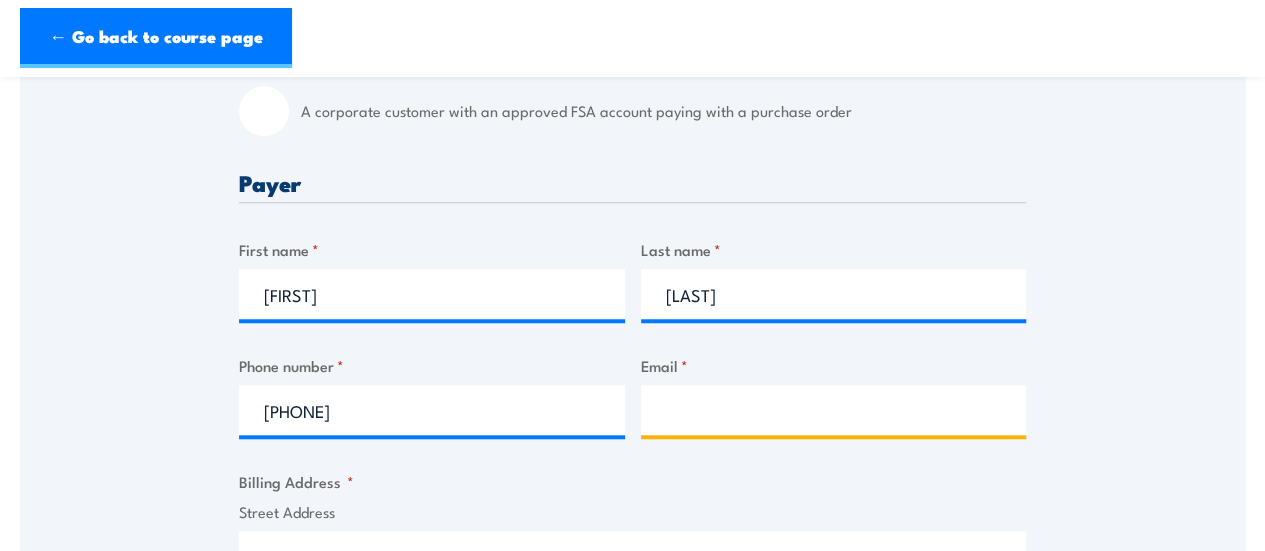 click on "Email *" at bounding box center (834, 410) 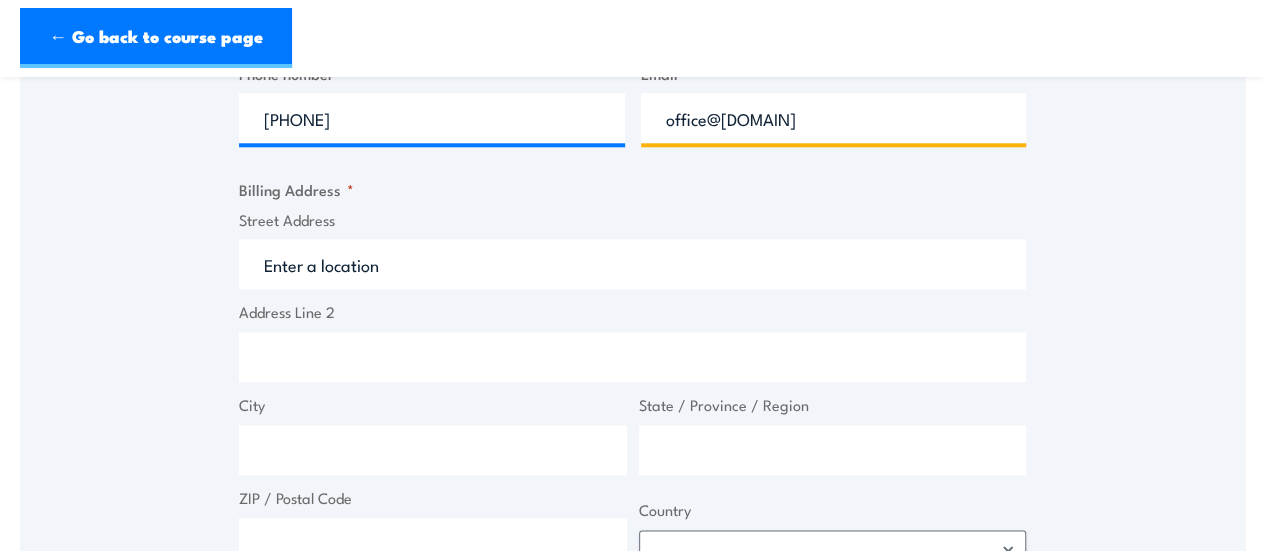scroll, scrollTop: 1020, scrollLeft: 0, axis: vertical 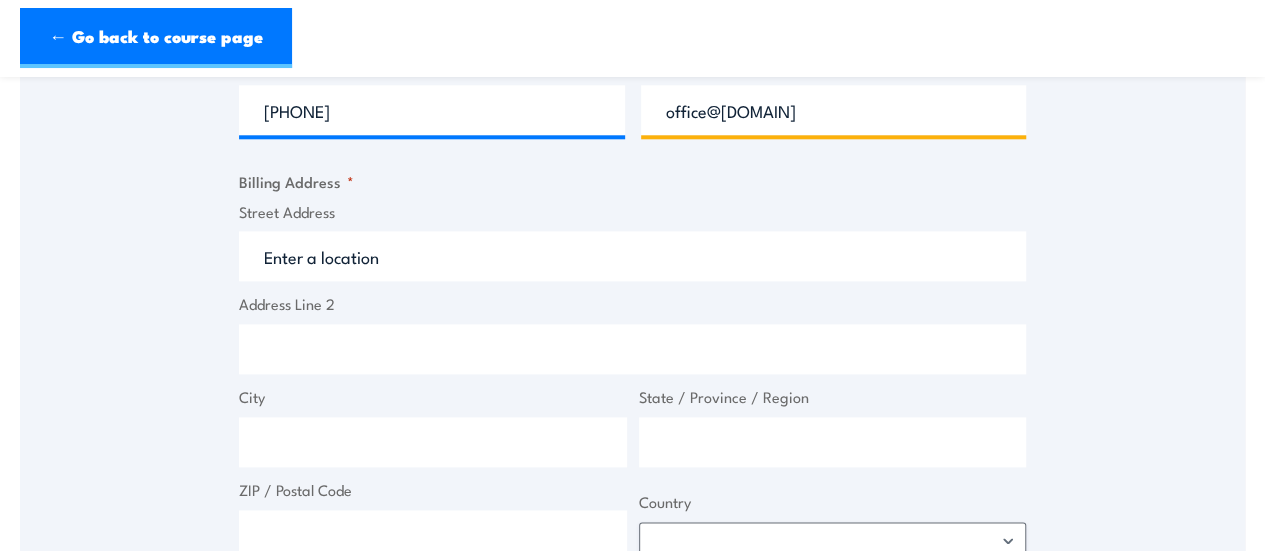 type on "office@[DOMAIN]" 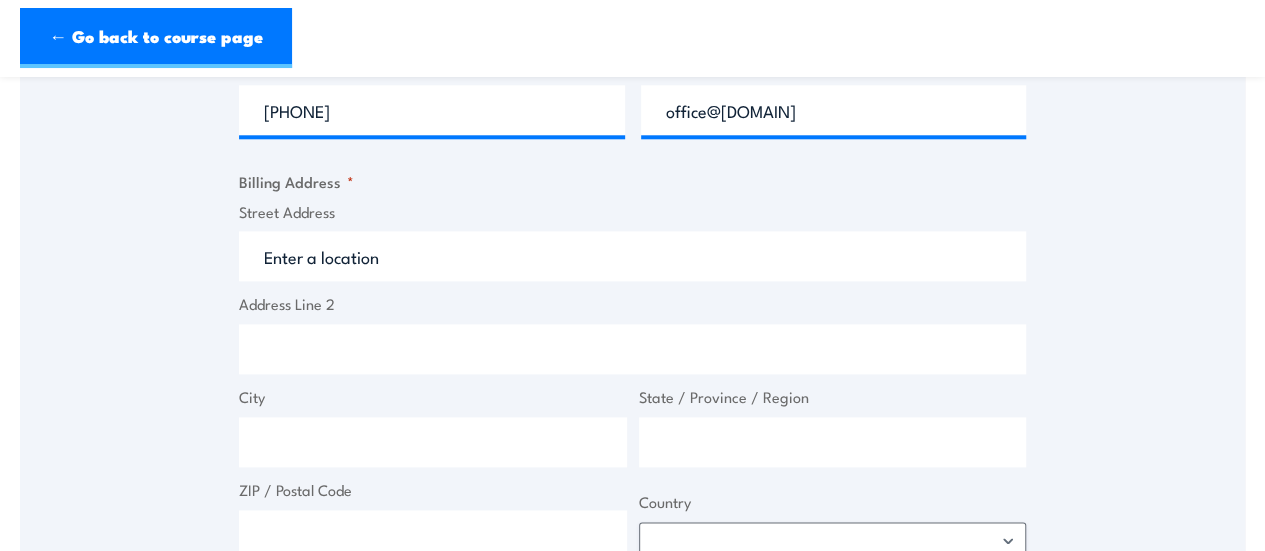 click on "Street Address" at bounding box center (632, 256) 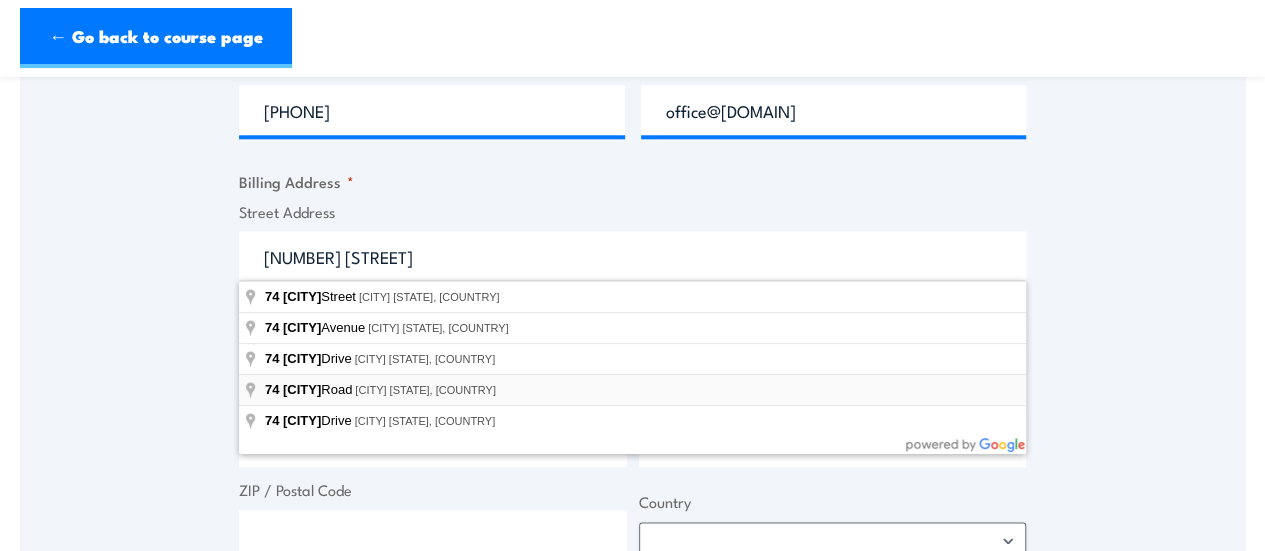 type on "[NUMBER] [STREET] Road, [CITY] [STATE], [COUNTRY]" 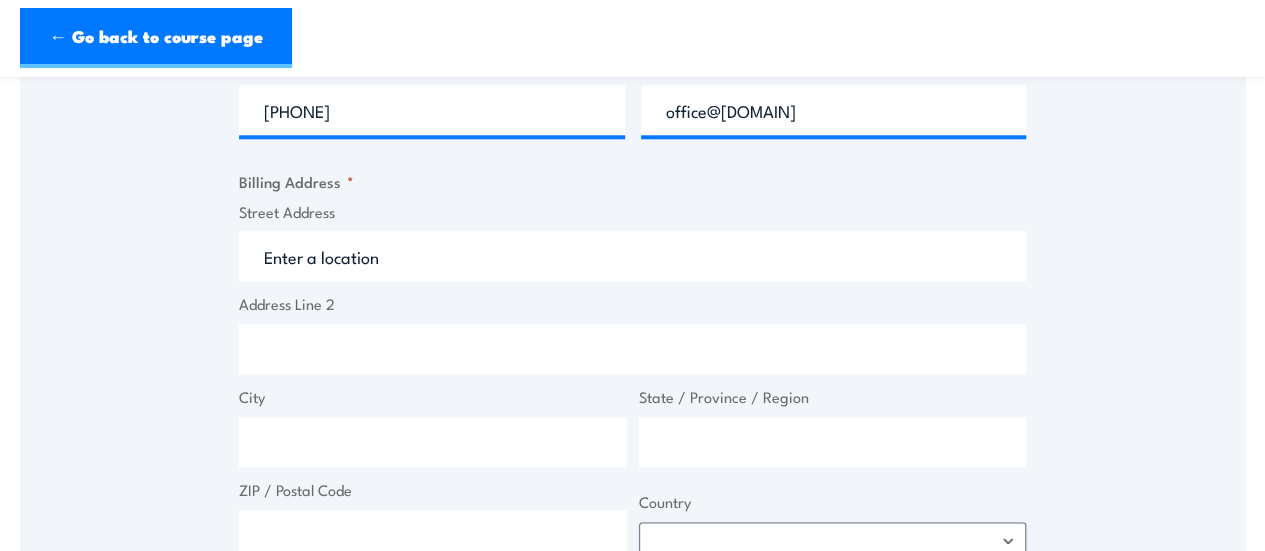 type on "[NUMBER] [STREET] Rd" 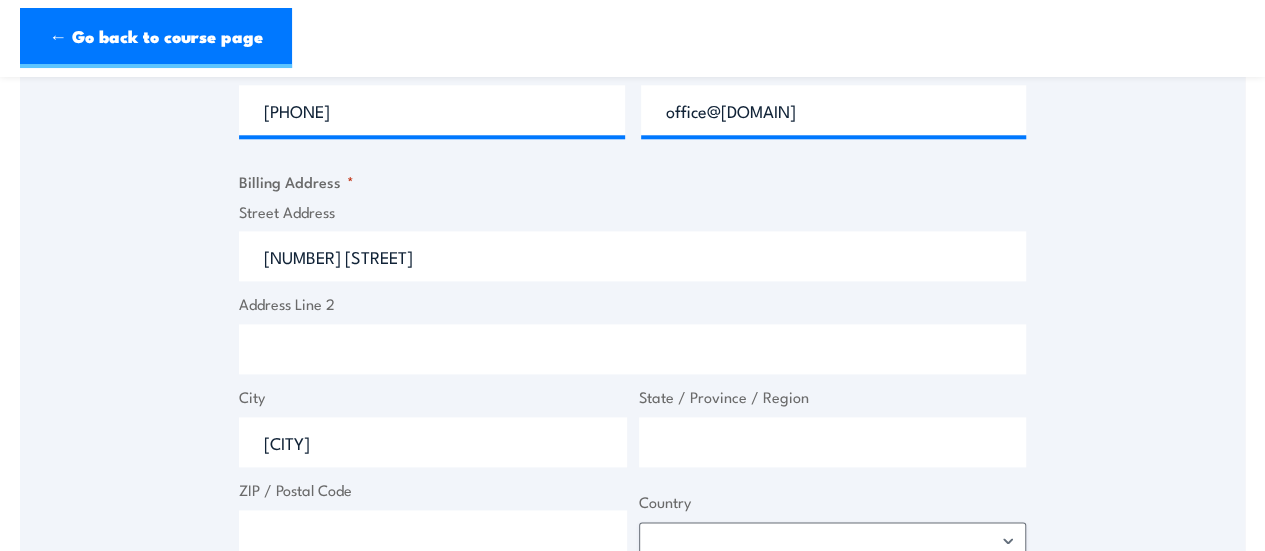 type on "South Australia" 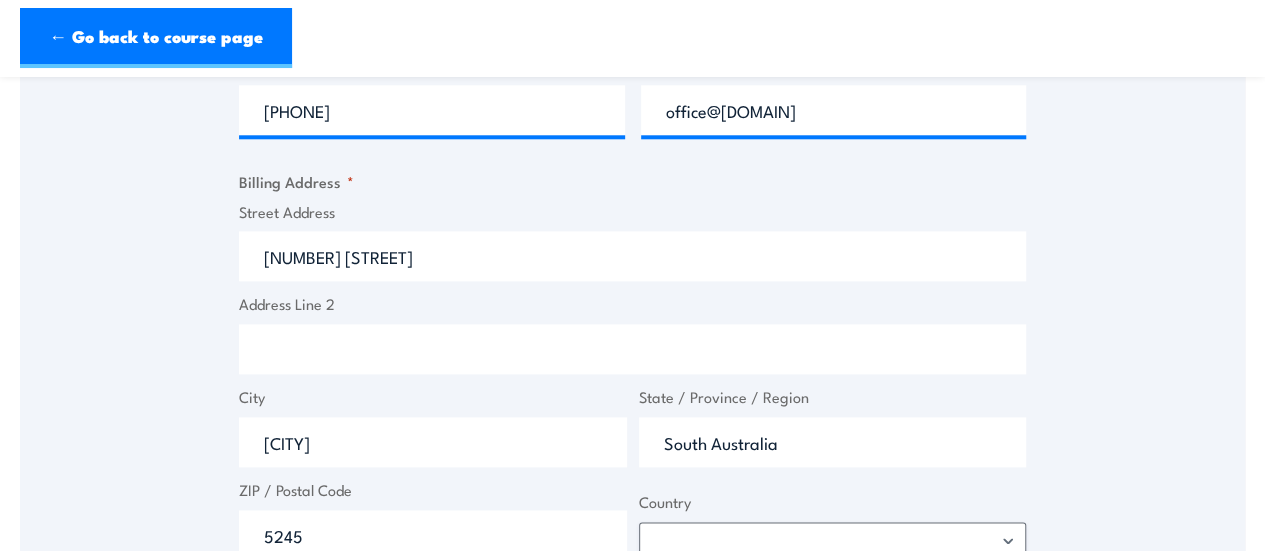select on "Australia" 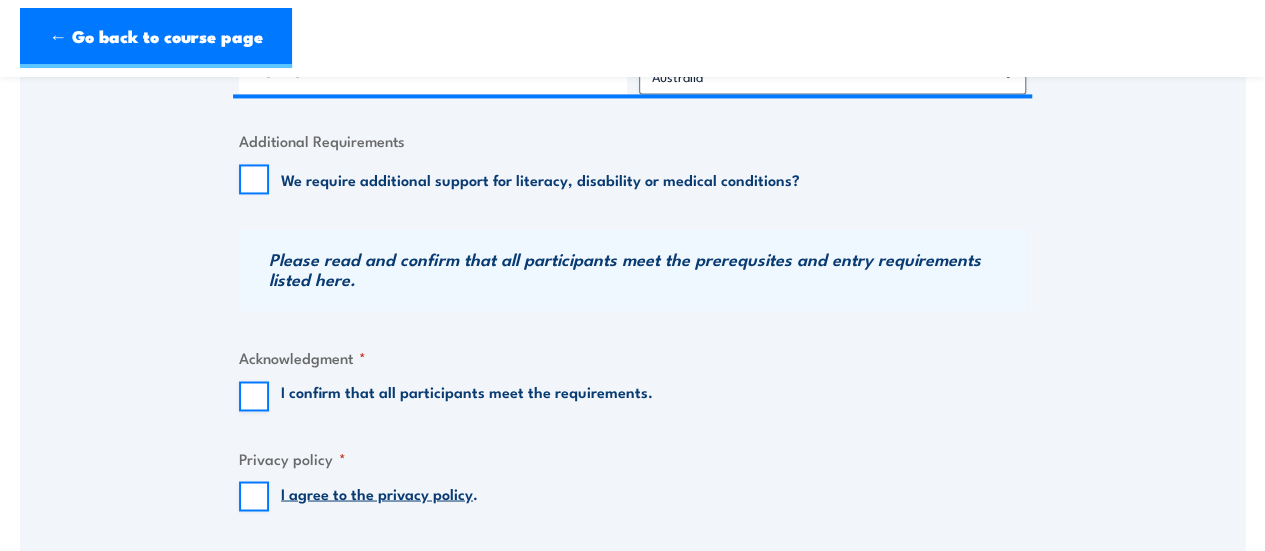 scroll, scrollTop: 1494, scrollLeft: 0, axis: vertical 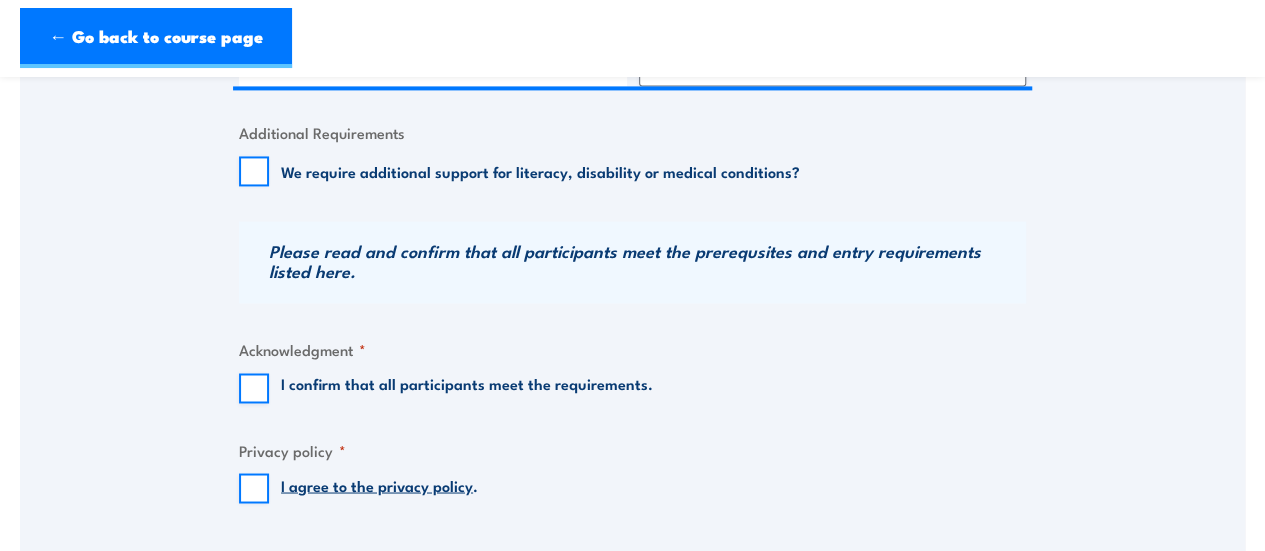 click on "We require additional support for literacy, disability or medical conditions?" at bounding box center [519, 171] 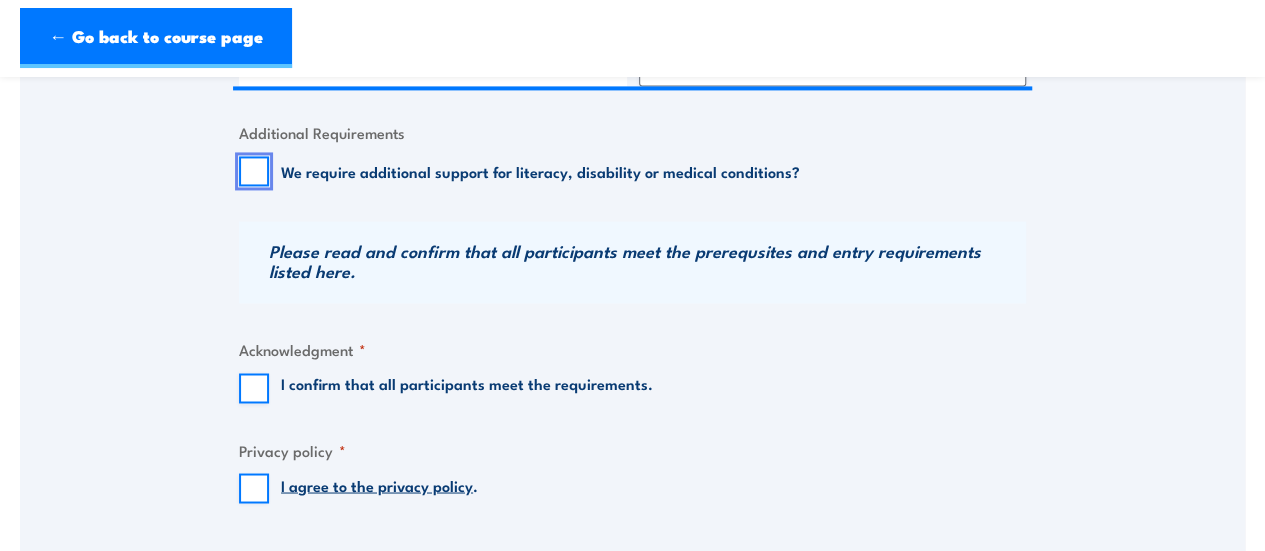 click on "We require additional support for literacy, disability or medical conditions?" at bounding box center [254, 171] 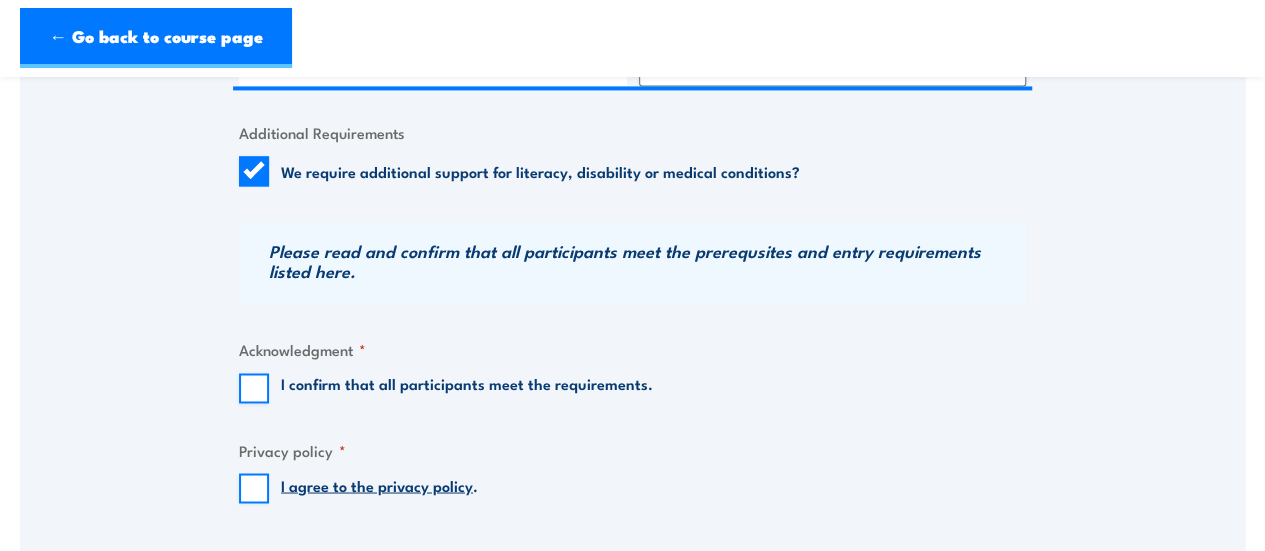 click on "I confirm that all participants meet the requirements." at bounding box center [467, 388] 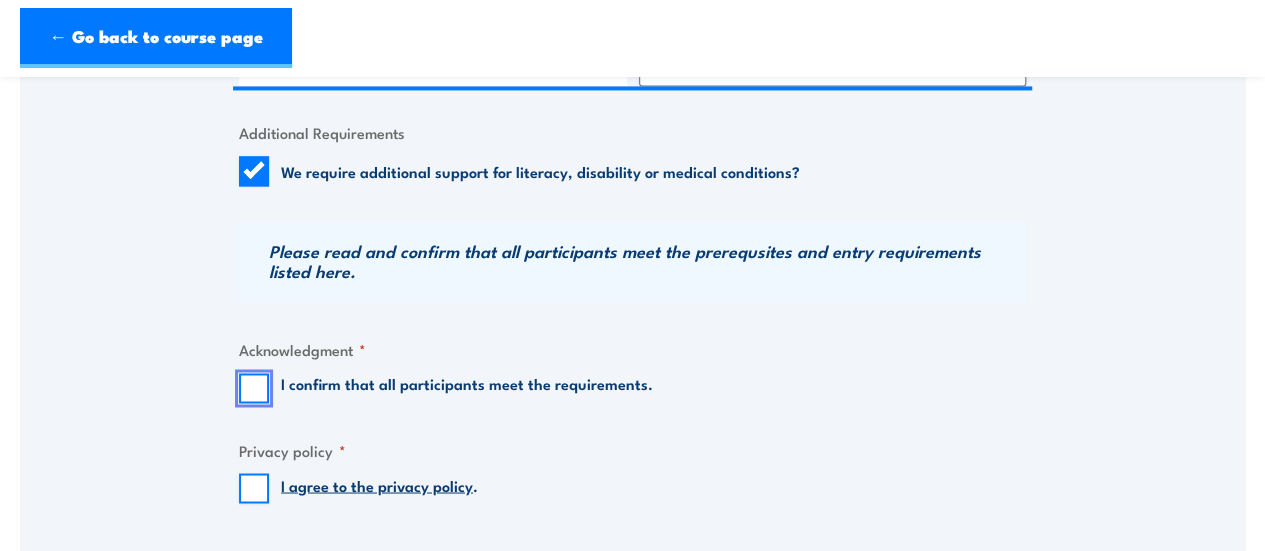 click on "I confirm that all participants meet the requirements." at bounding box center [254, 388] 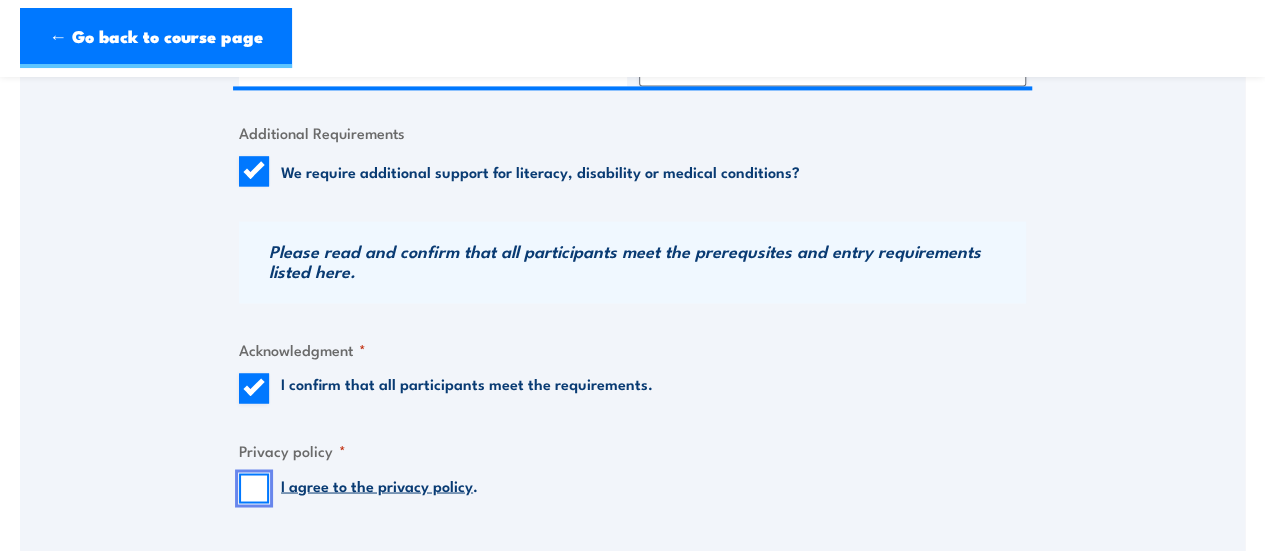 click on "I agree to the privacy policy ." at bounding box center [254, 488] 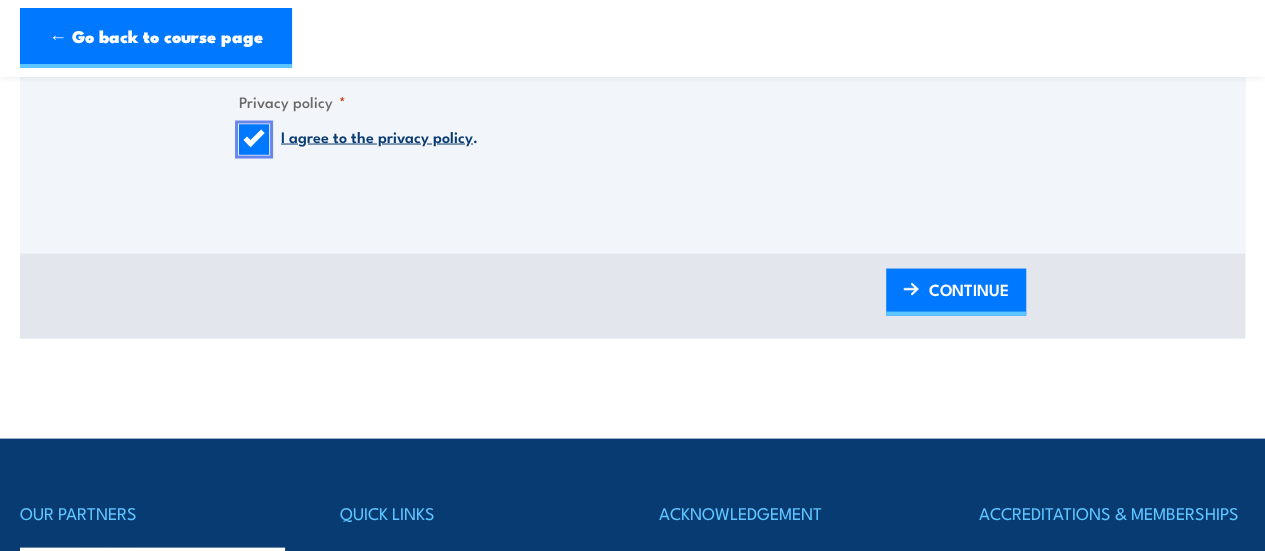 scroll, scrollTop: 1854, scrollLeft: 0, axis: vertical 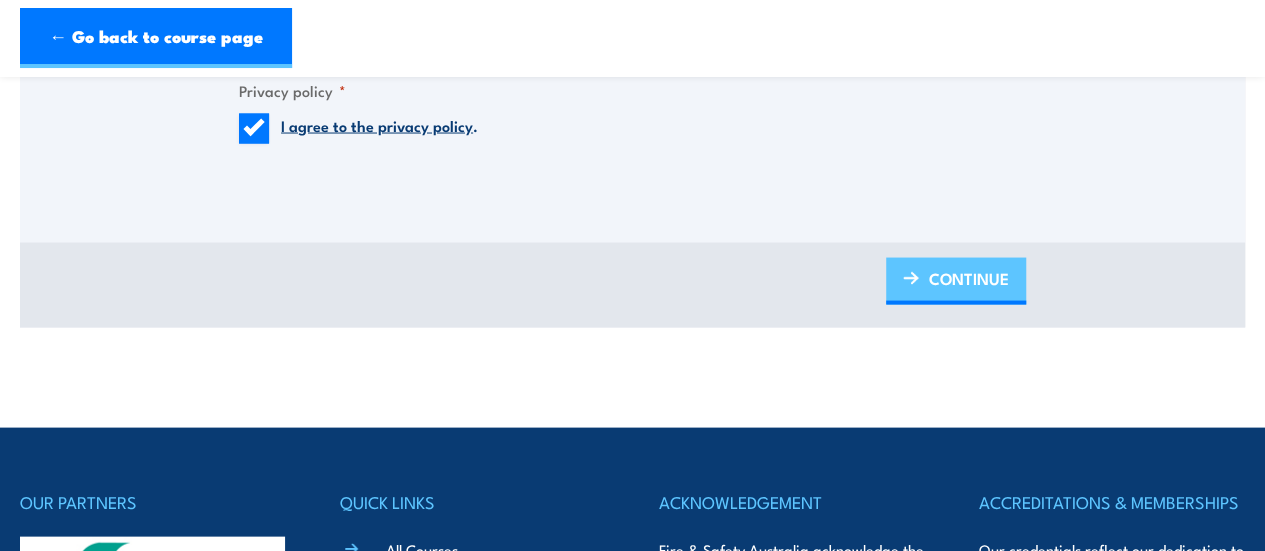 click on "CONTINUE" at bounding box center [956, 280] 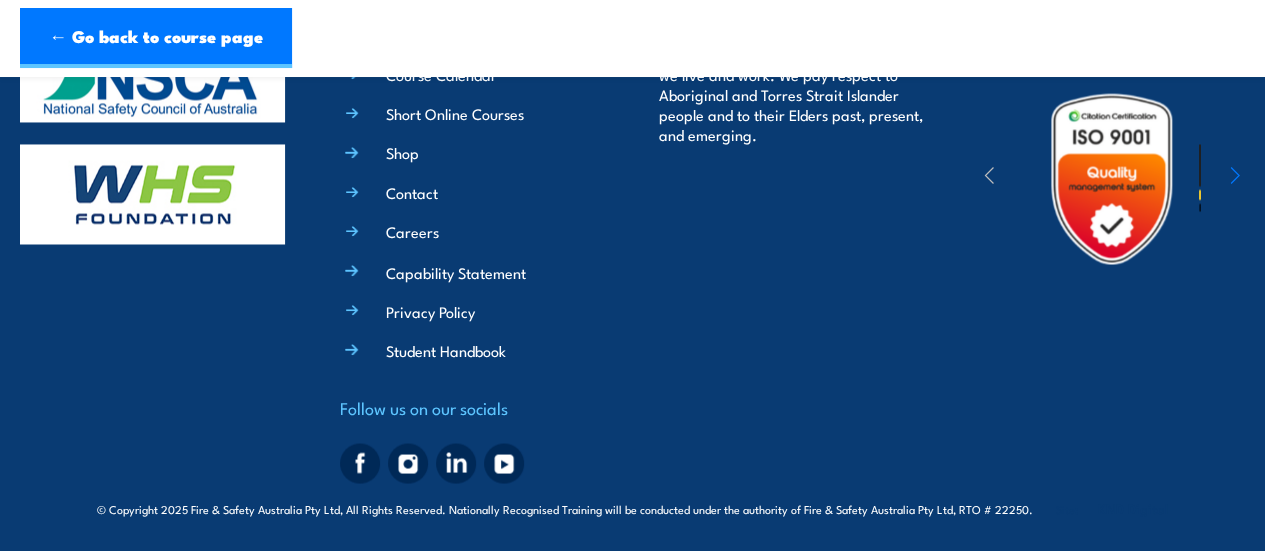 scroll, scrollTop: 3, scrollLeft: 0, axis: vertical 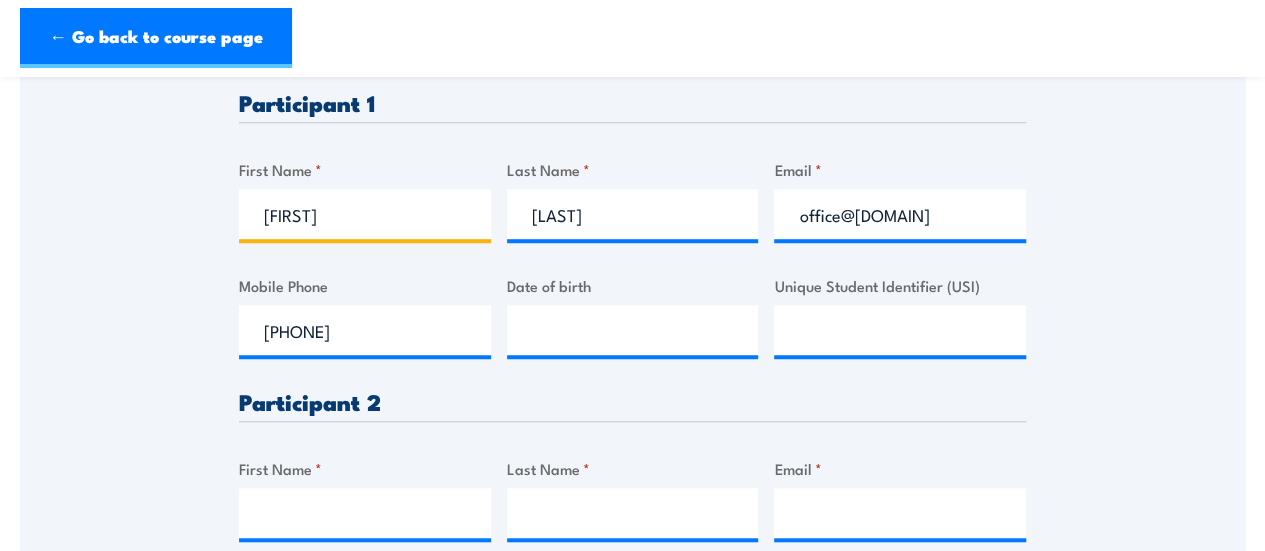 drag, startPoint x: 347, startPoint y: 217, endPoint x: 191, endPoint y: 212, distance: 156.08011 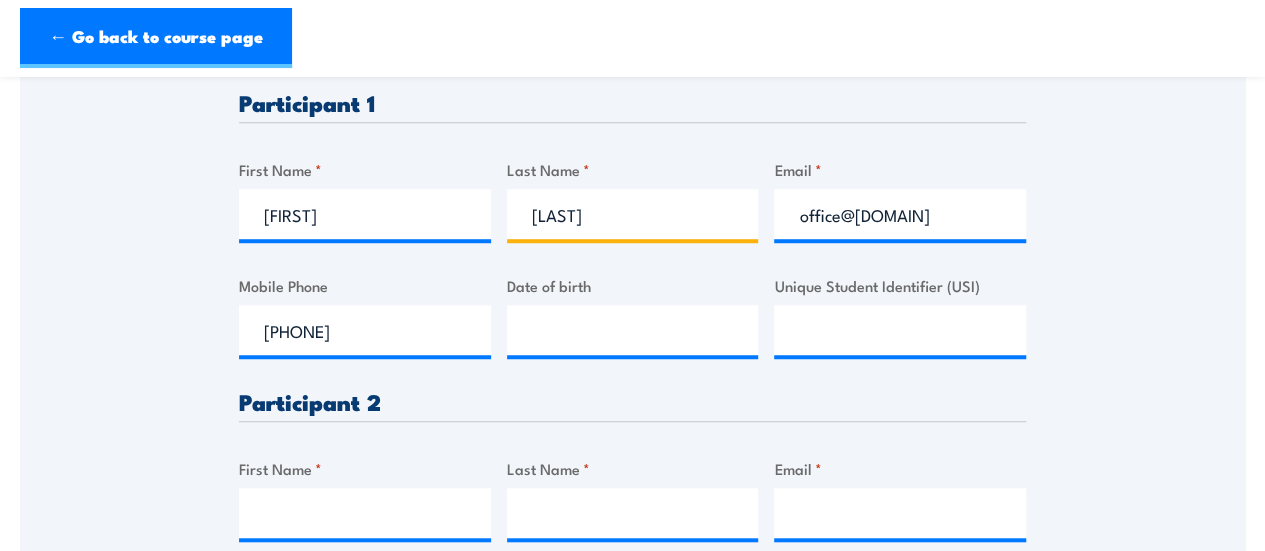 type on "[LAST]" 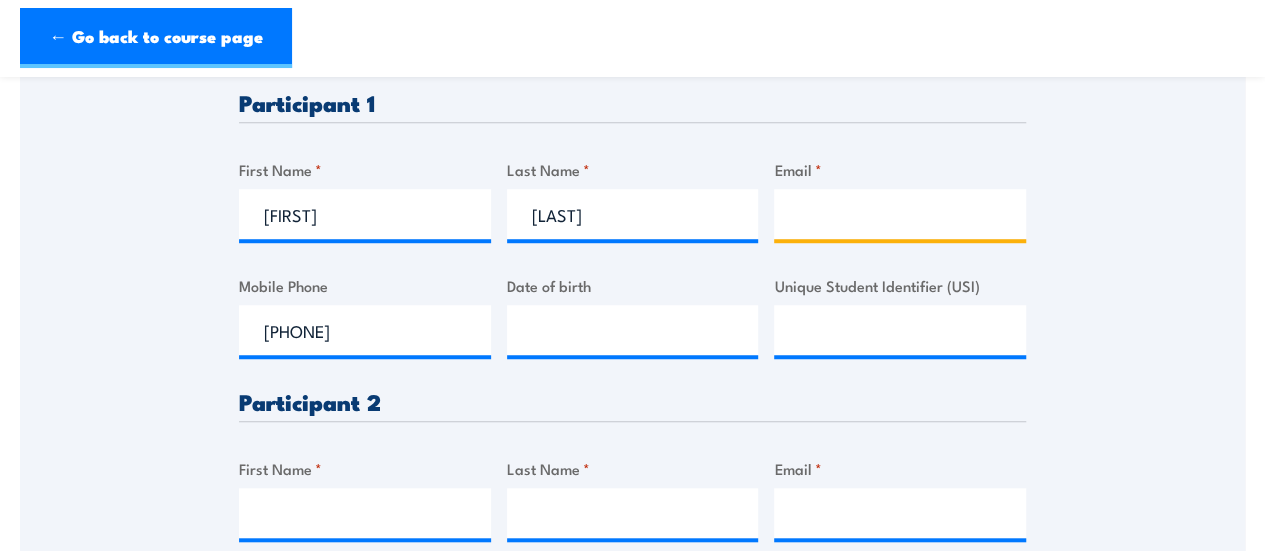 paste on "[FIRST]@[DOMAIN]" 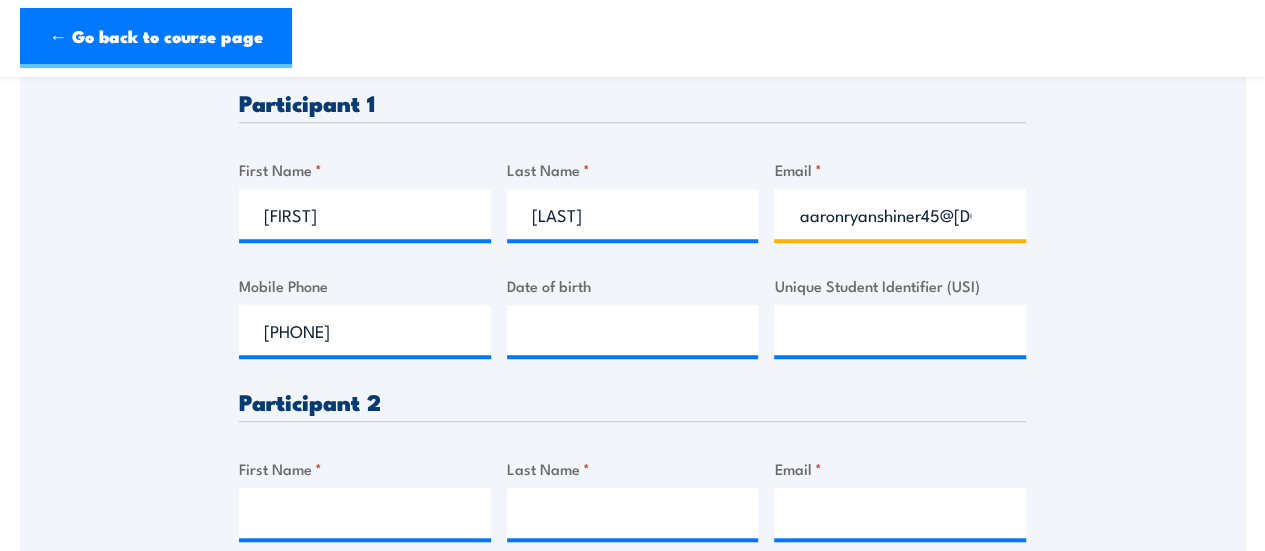 scroll, scrollTop: 0, scrollLeft: 58, axis: horizontal 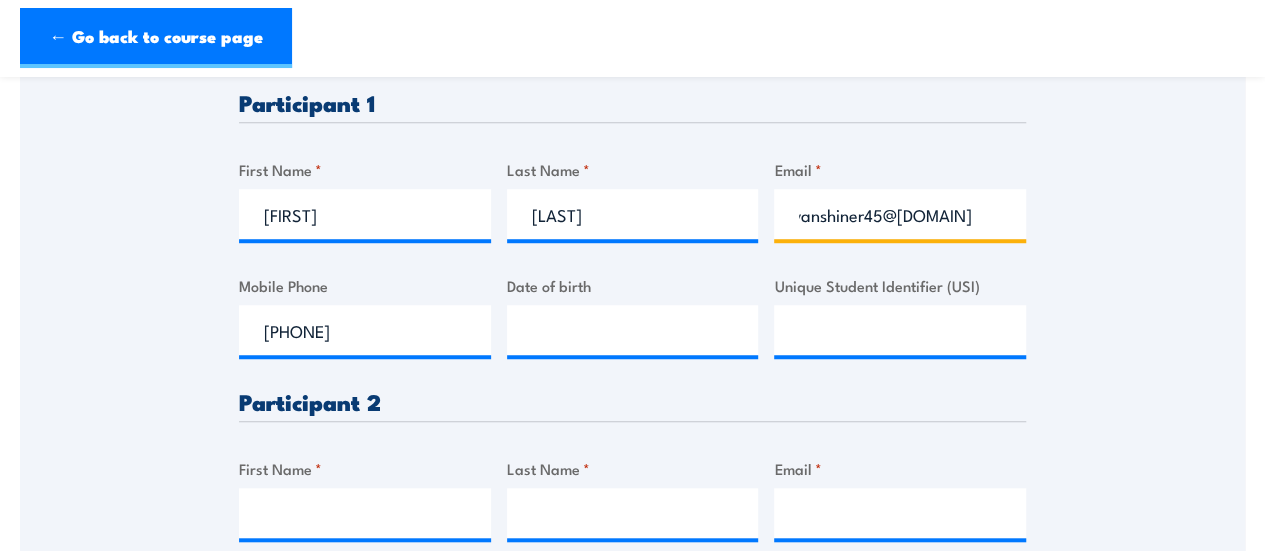 type on "[FIRST]@[DOMAIN]" 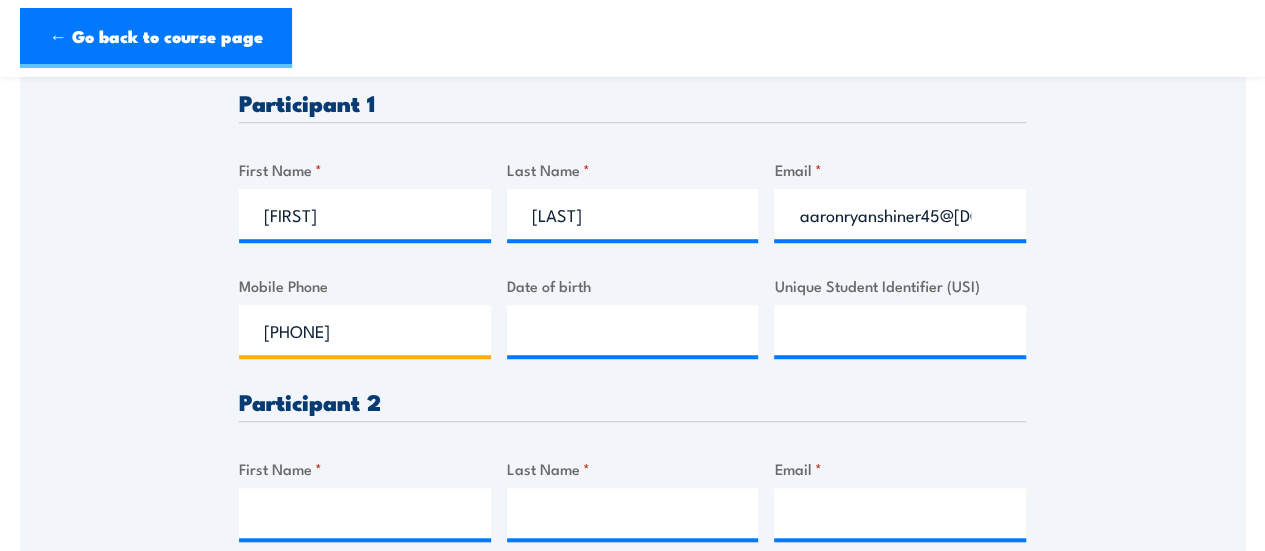 click on "[PHONE]" at bounding box center [365, 330] 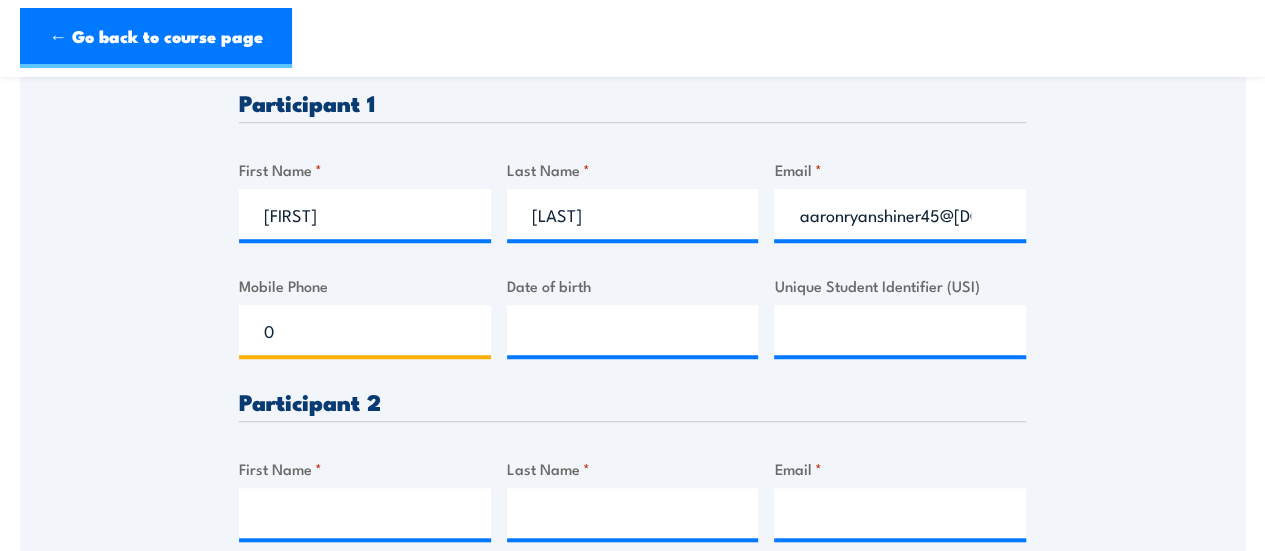 paste on "52477076" 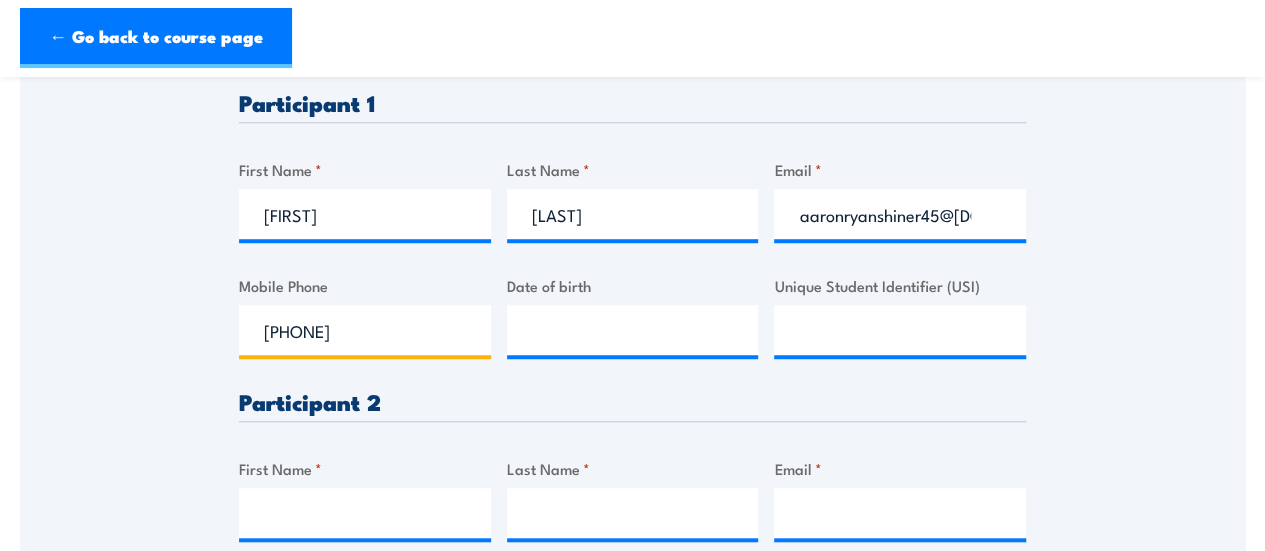 click on "052477076" at bounding box center (365, 330) 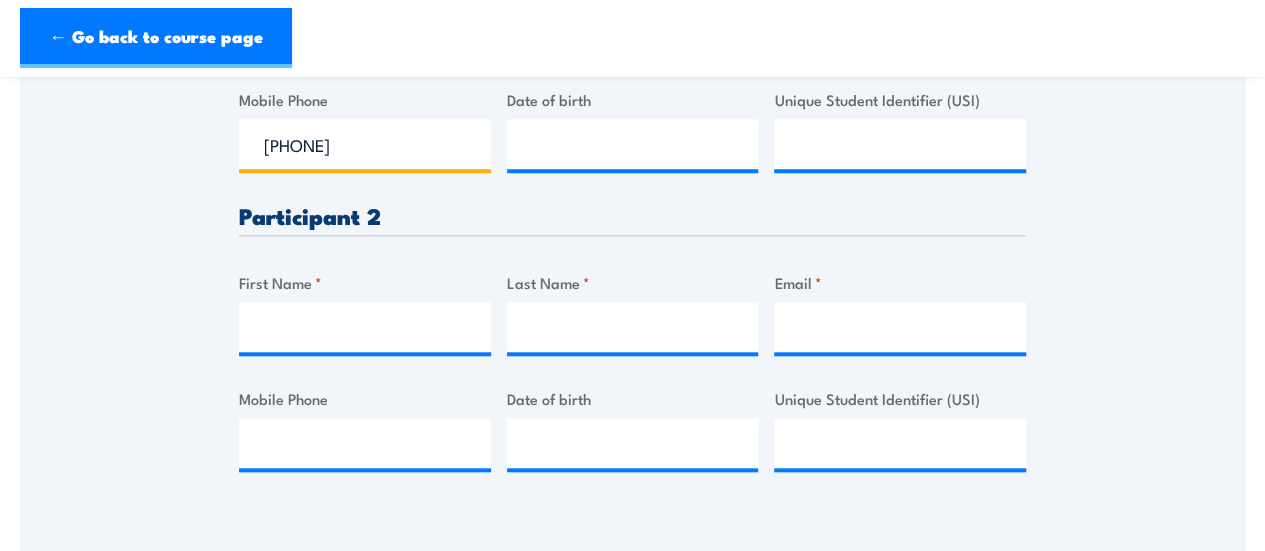 scroll, scrollTop: 808, scrollLeft: 0, axis: vertical 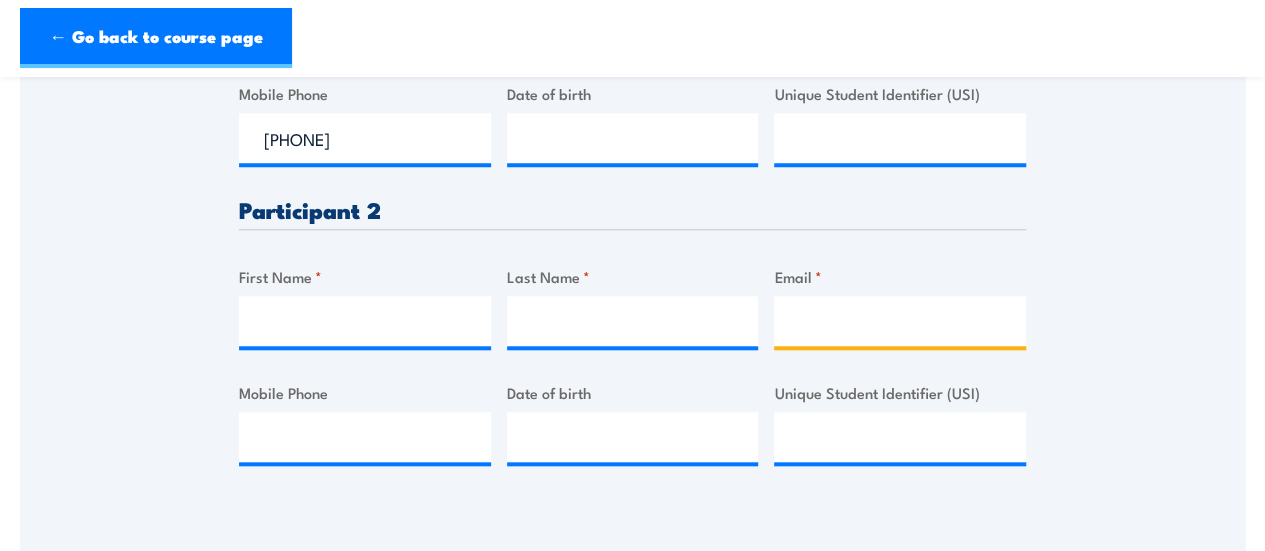 click on "Email *" at bounding box center (900, 321) 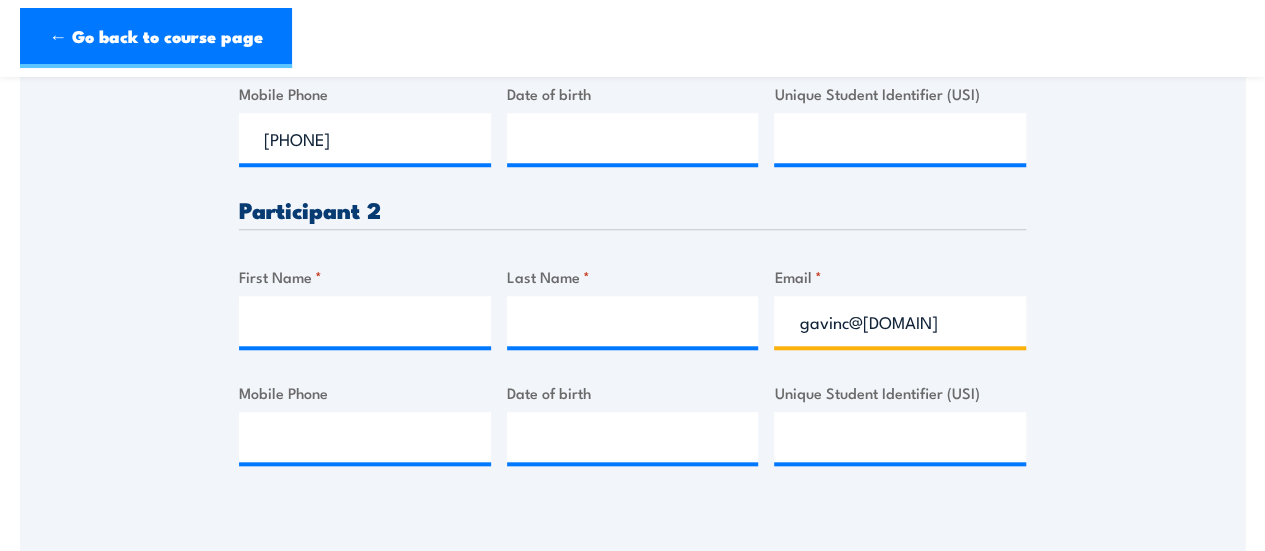 scroll, scrollTop: 0, scrollLeft: 89, axis: horizontal 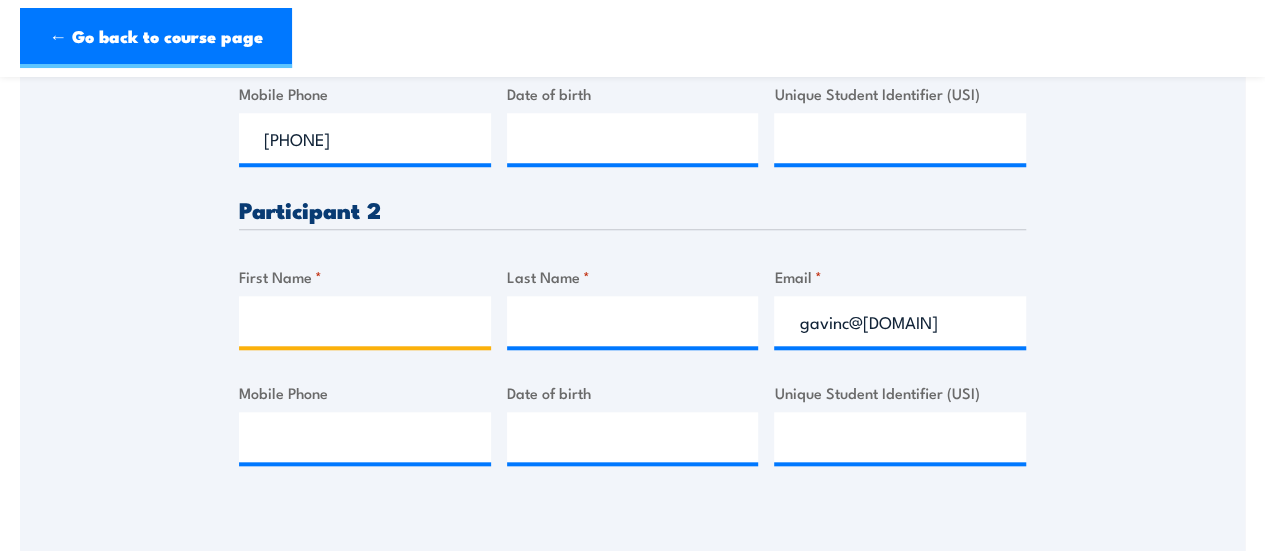 click on "First Name *" at bounding box center (365, 321) 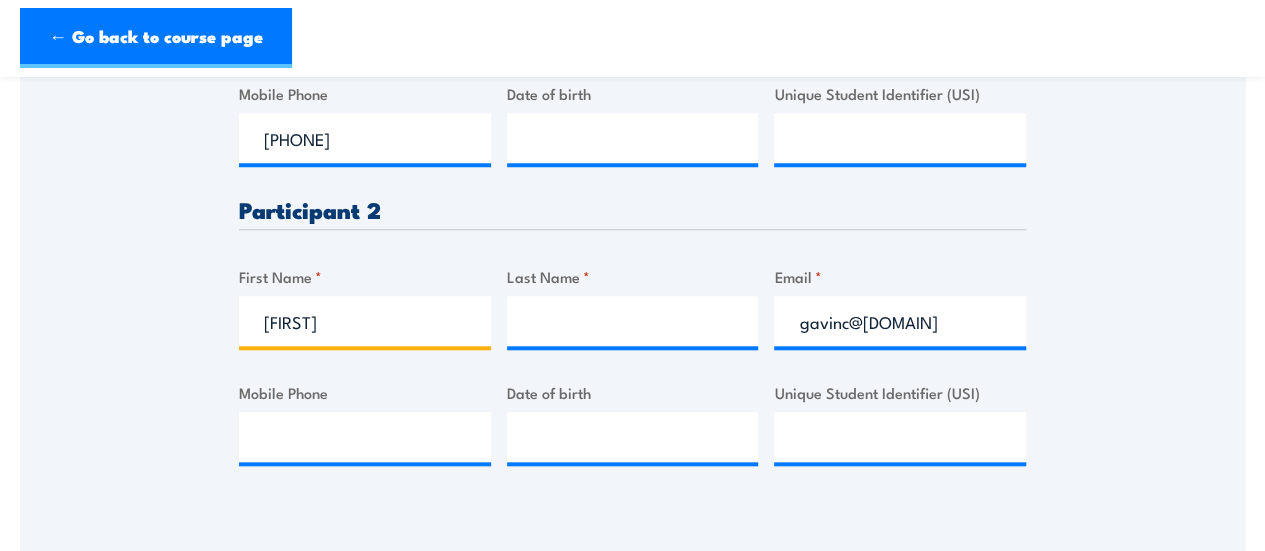 type on "[FIRST]" 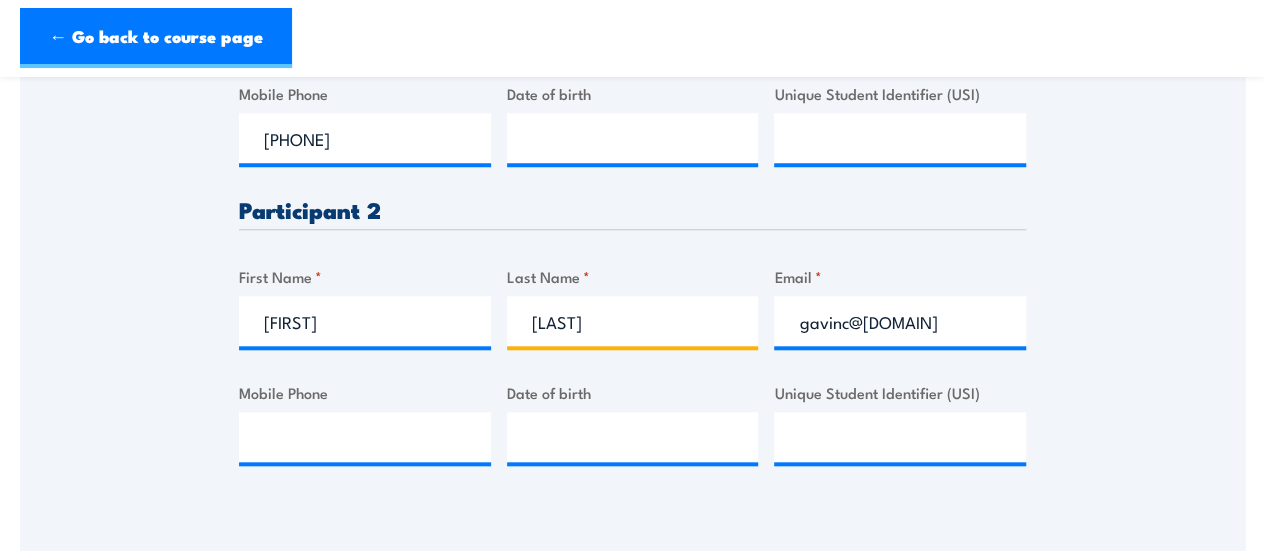 type on "[LAST]" 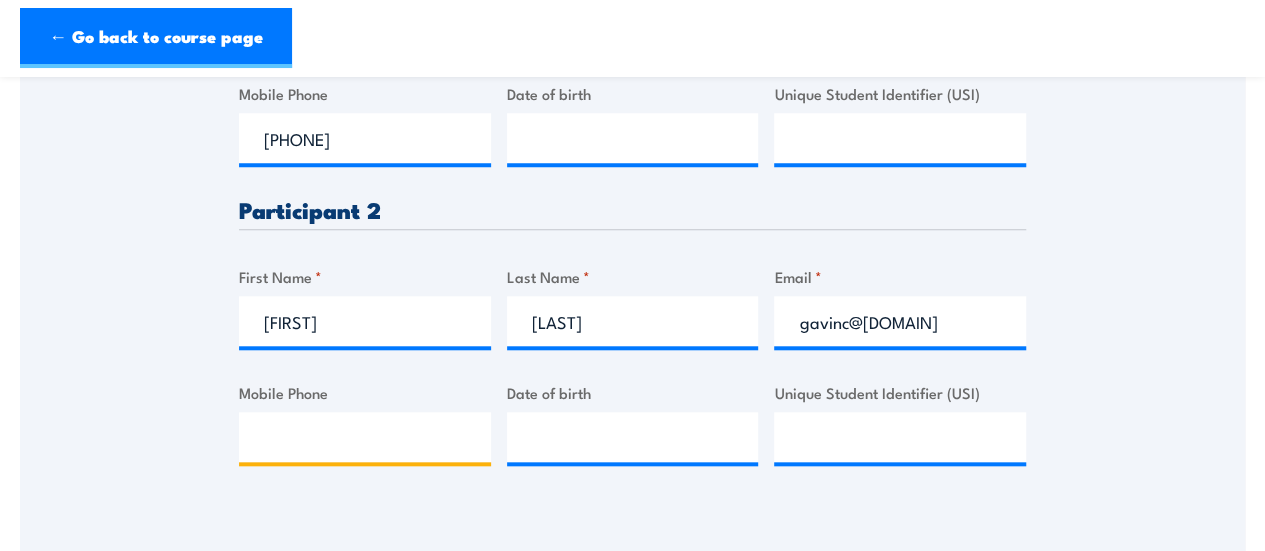 click on "Mobile Phone" at bounding box center (365, 437) 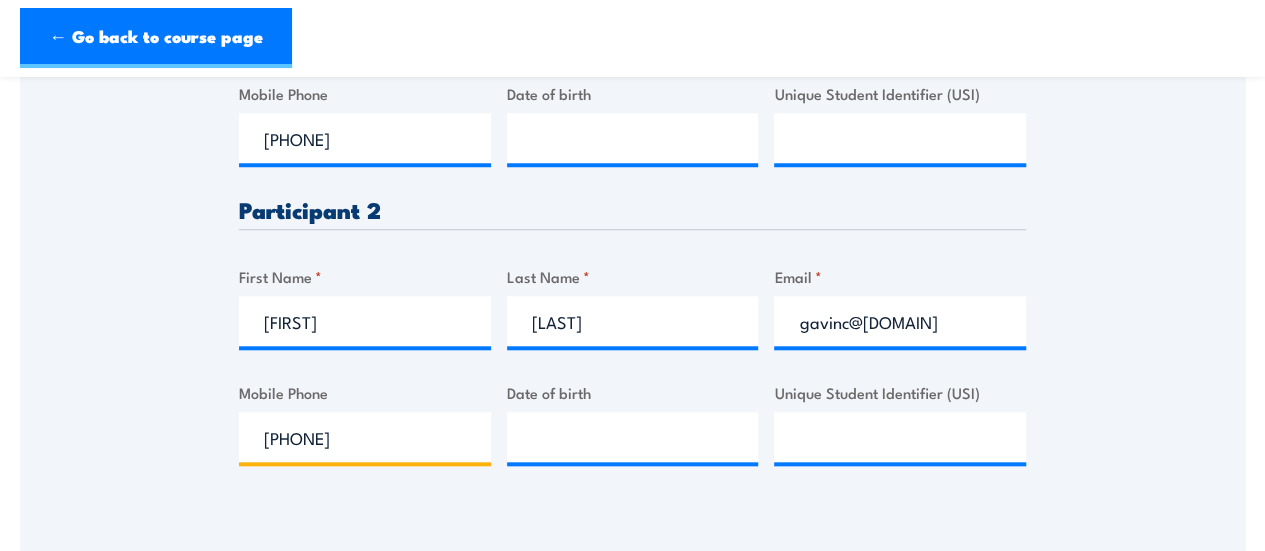 paste on "[PHONE]" 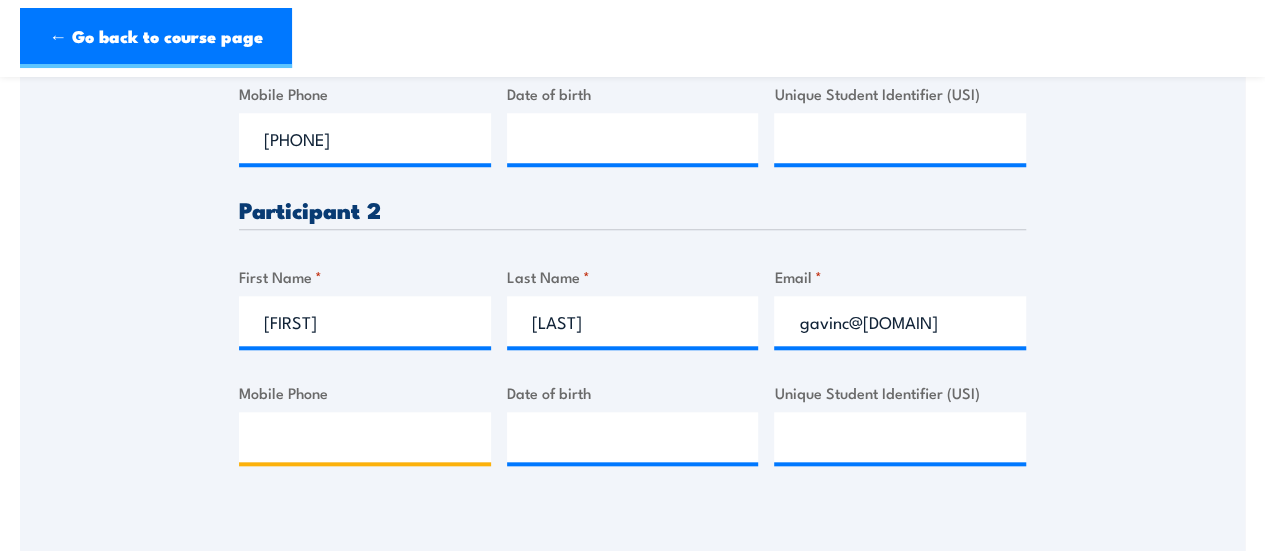 paste on "[PHONE]" 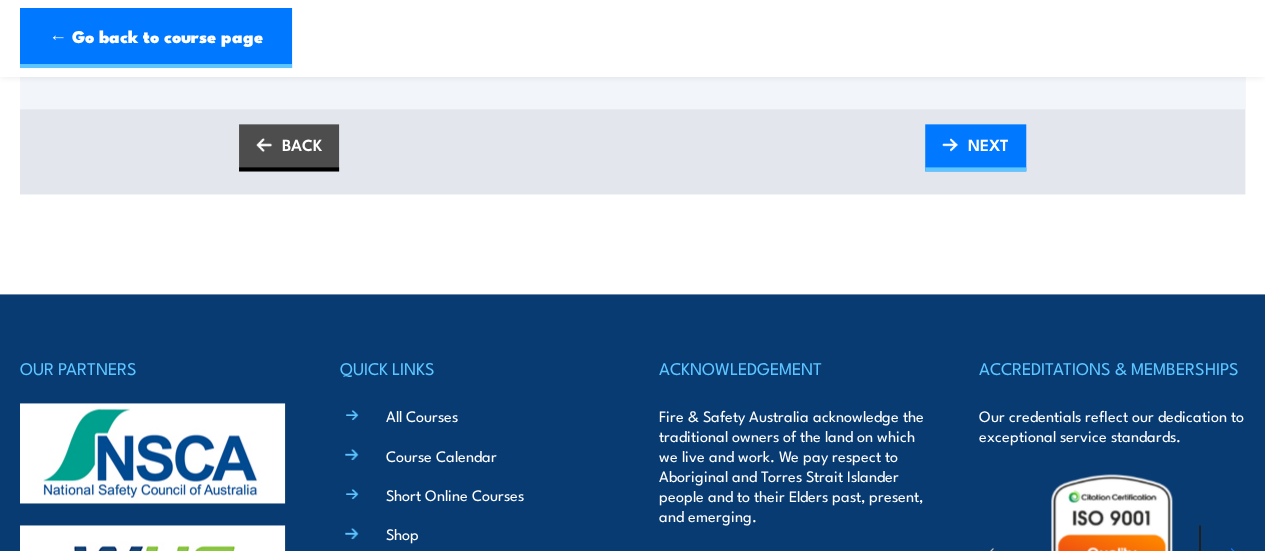 scroll, scrollTop: 1291, scrollLeft: 0, axis: vertical 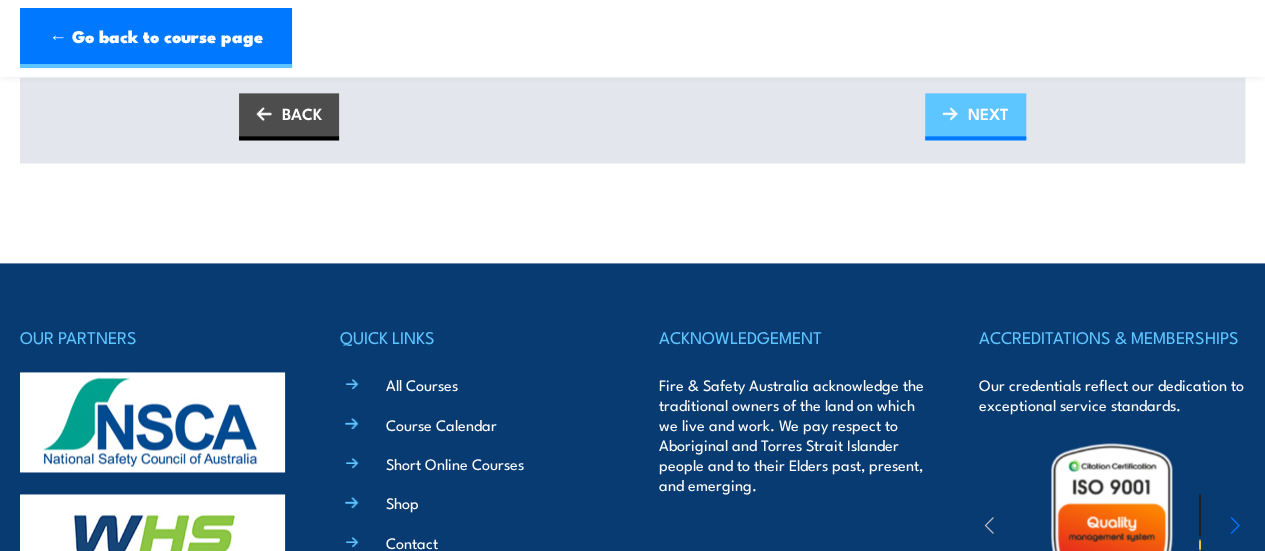 type on "[PHONE]" 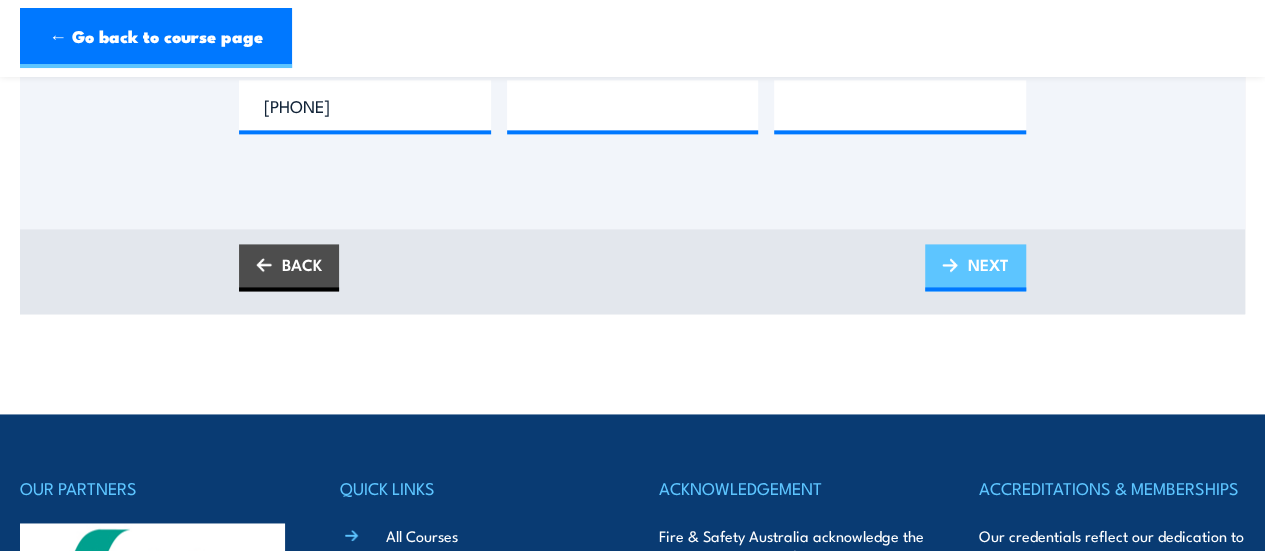 scroll, scrollTop: 333, scrollLeft: 0, axis: vertical 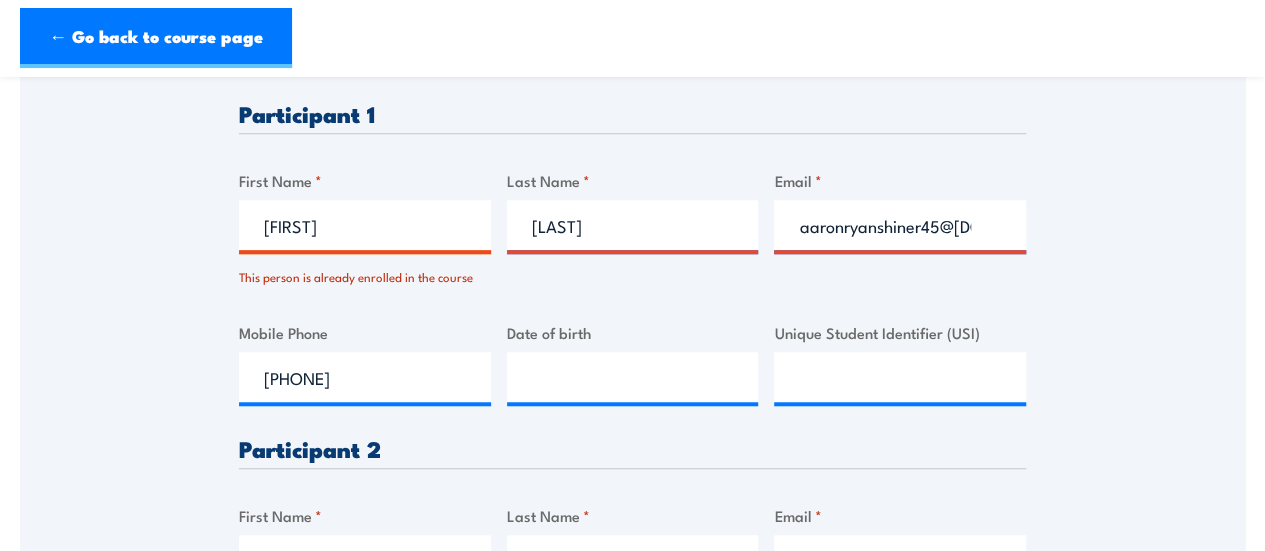 click on "[FIRST]" at bounding box center [365, 225] 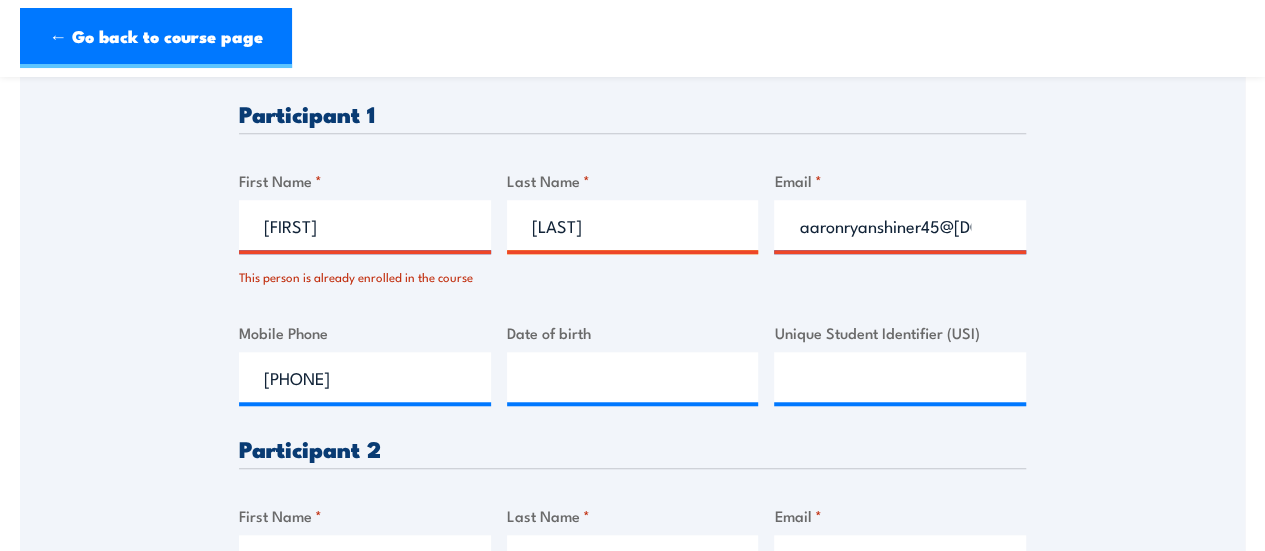 click on "[LAST]" at bounding box center [633, 225] 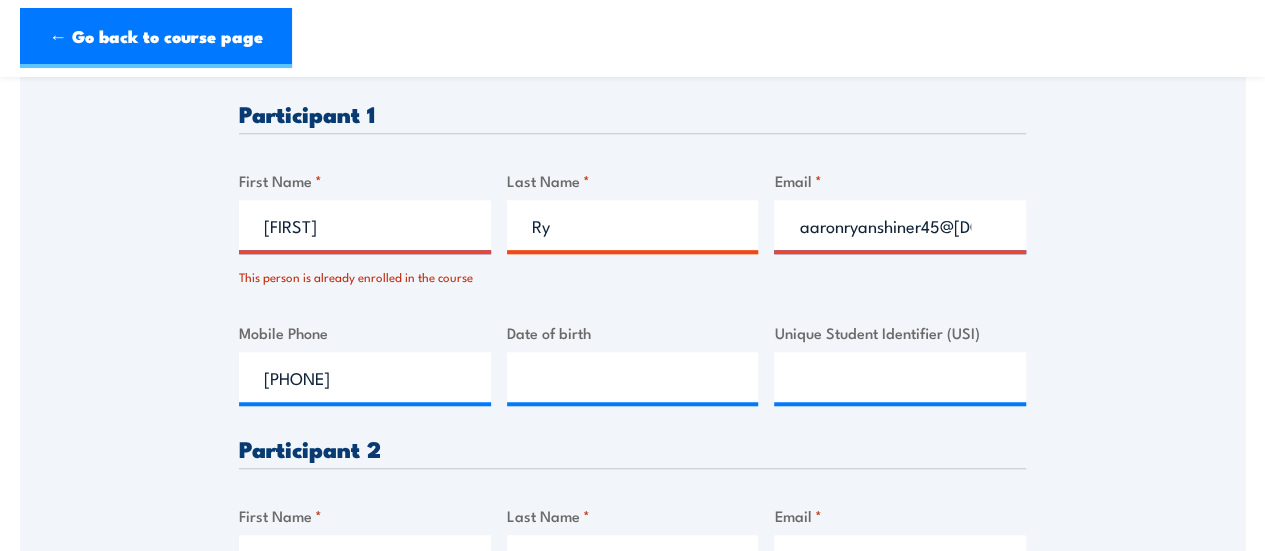 type on "R" 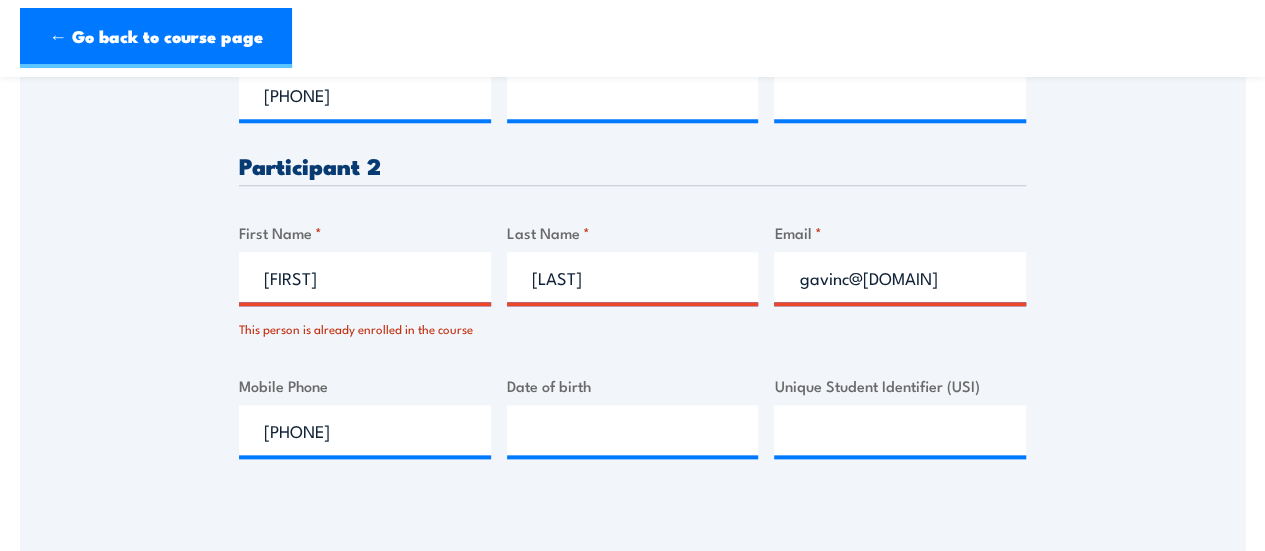scroll, scrollTop: 969, scrollLeft: 0, axis: vertical 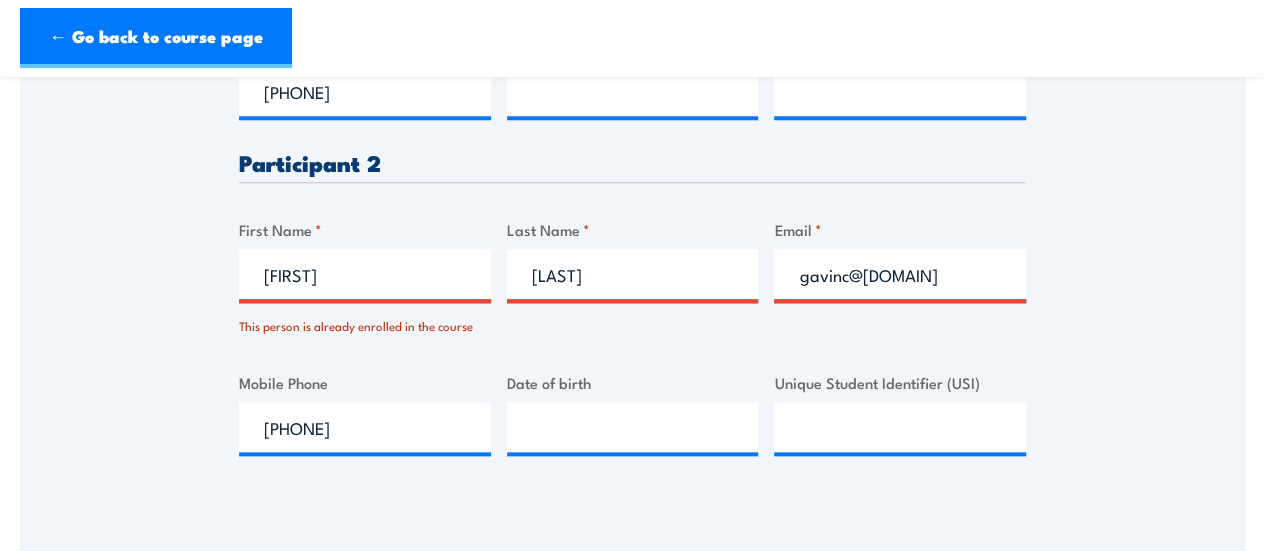 type 